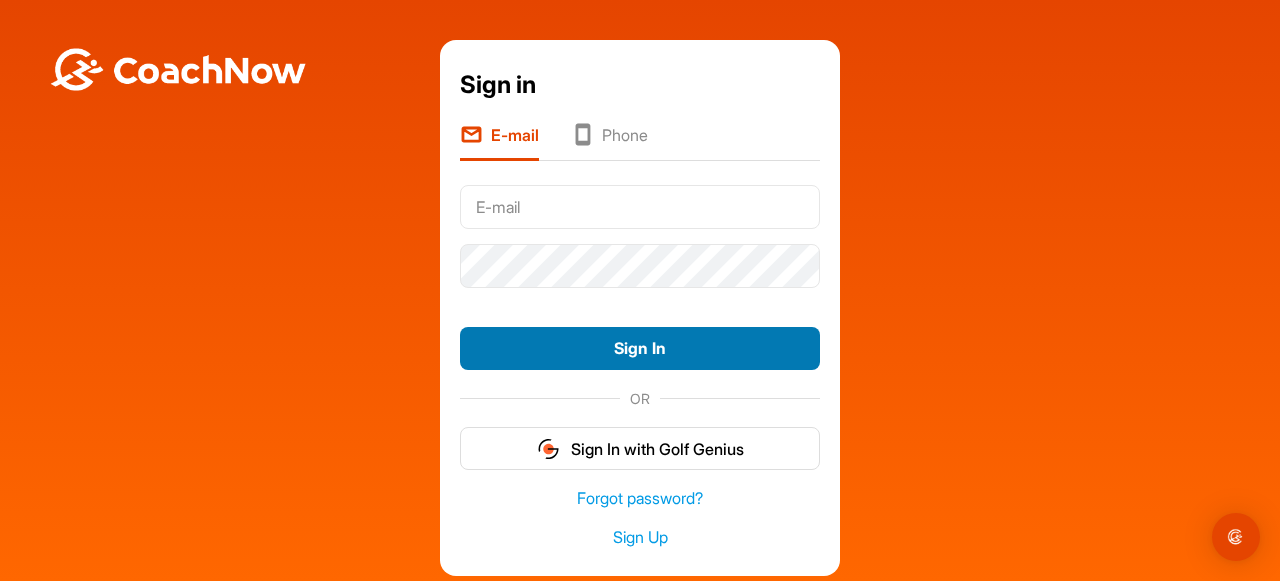 scroll, scrollTop: 0, scrollLeft: 0, axis: both 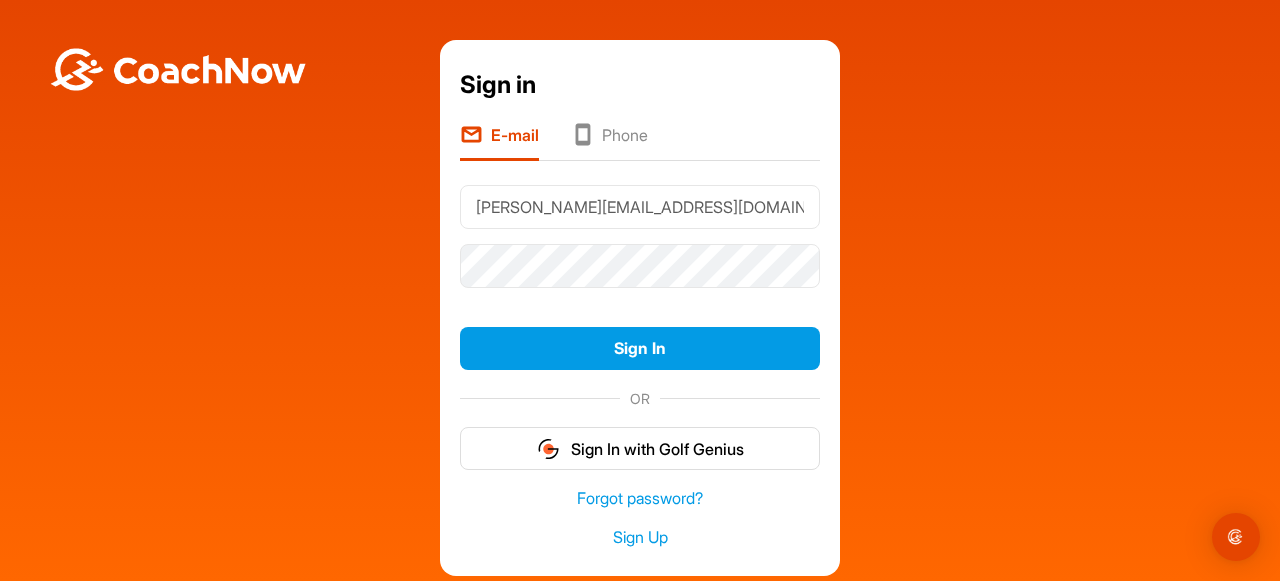 drag, startPoint x: 635, startPoint y: 205, endPoint x: 455, endPoint y: 207, distance: 180.01111 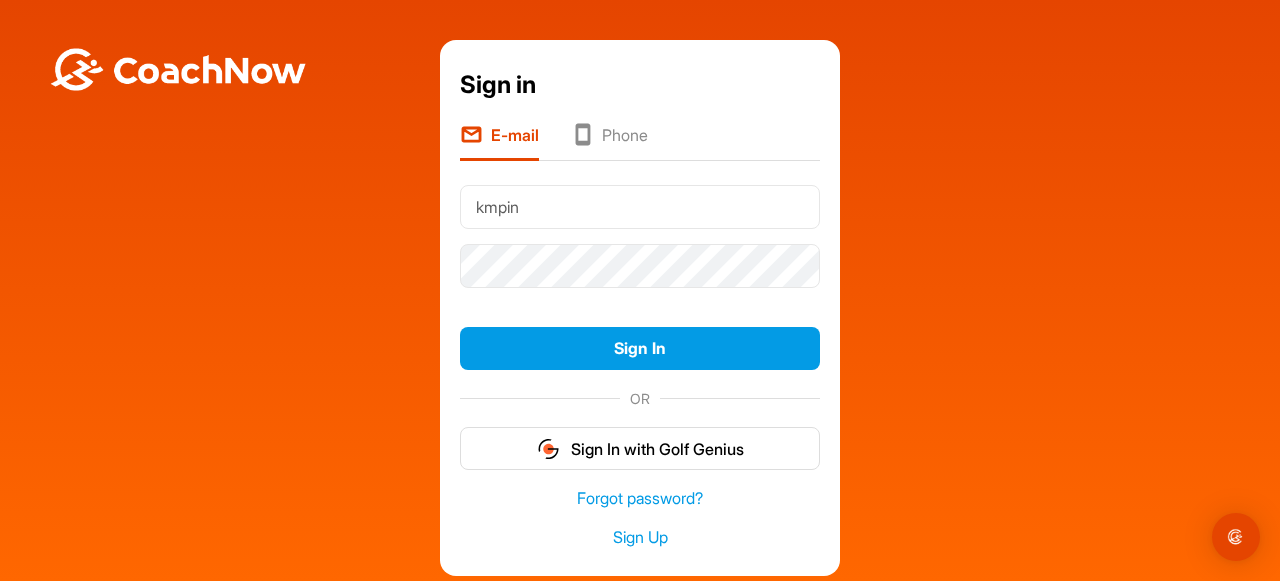 type on "[EMAIL_ADDRESS][DOMAIN_NAME]" 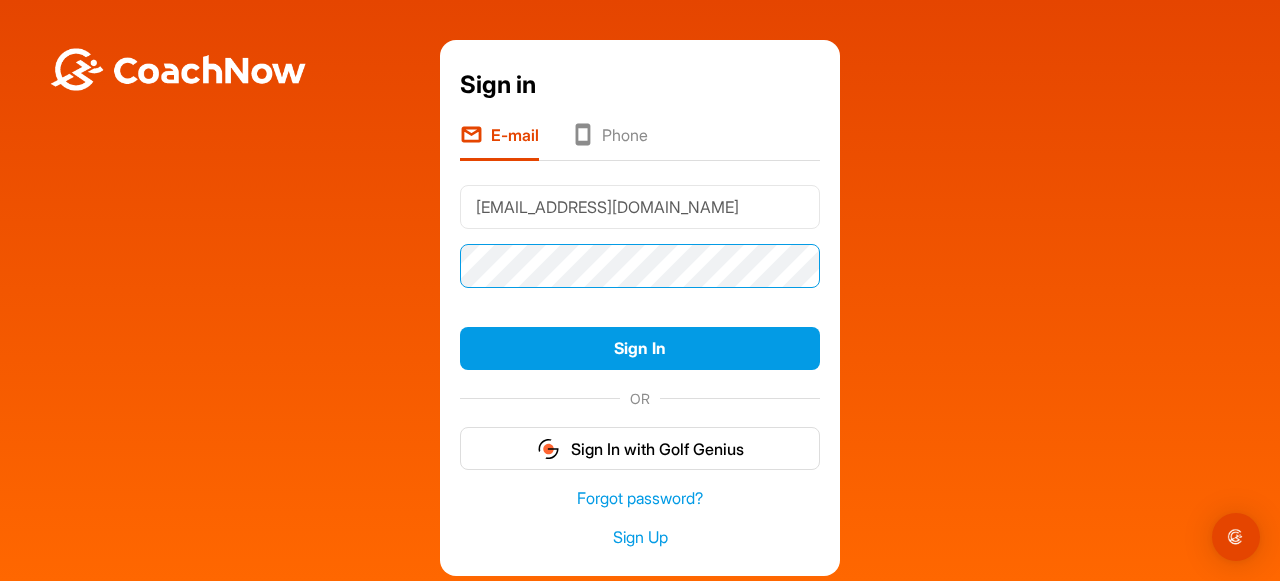 click on "Sign in   E-mail   Phone [EMAIL_ADDRESS][DOMAIN_NAME] Sign In OR Sign In with Golf Genius Forgot password? Sign Up" at bounding box center (640, 308) 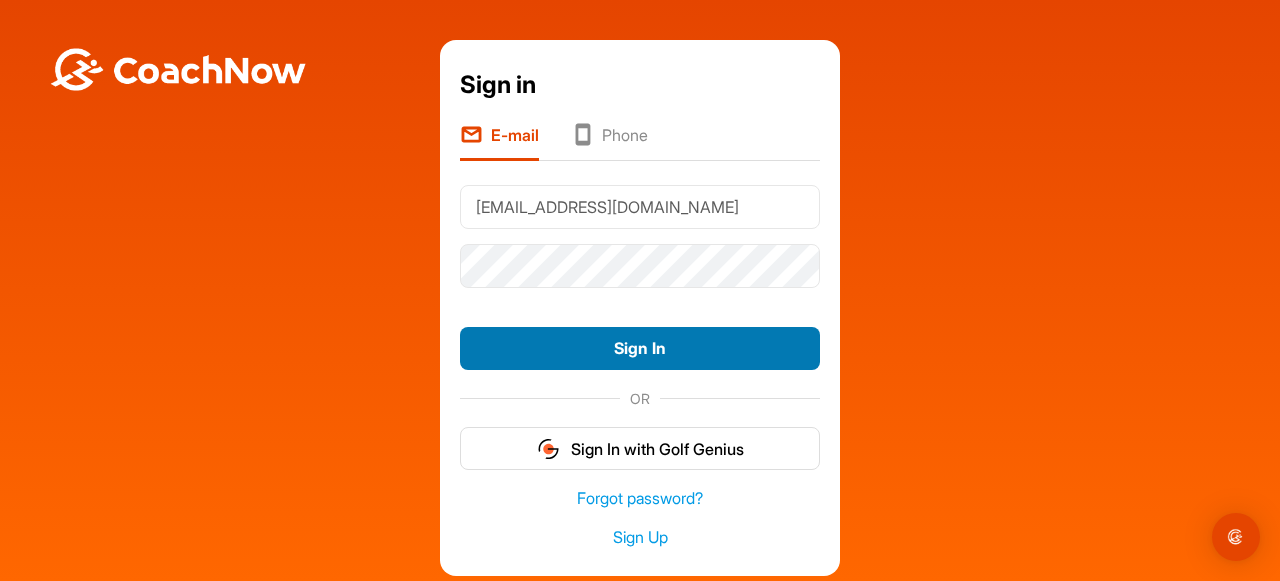 click on "Sign In" at bounding box center (640, 348) 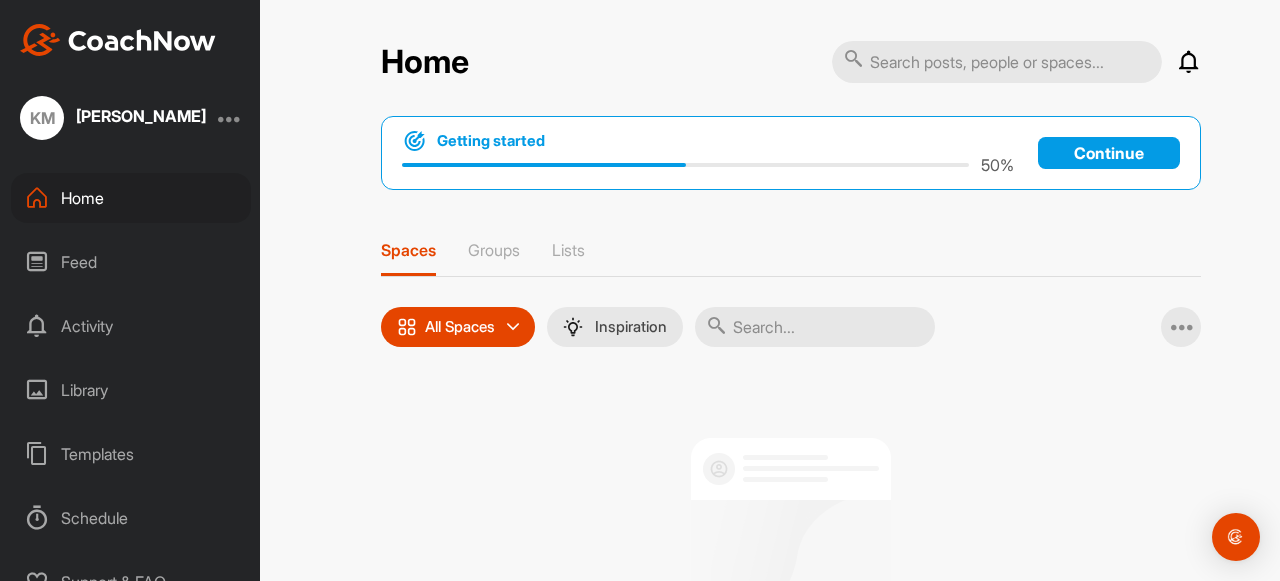 scroll, scrollTop: 0, scrollLeft: 0, axis: both 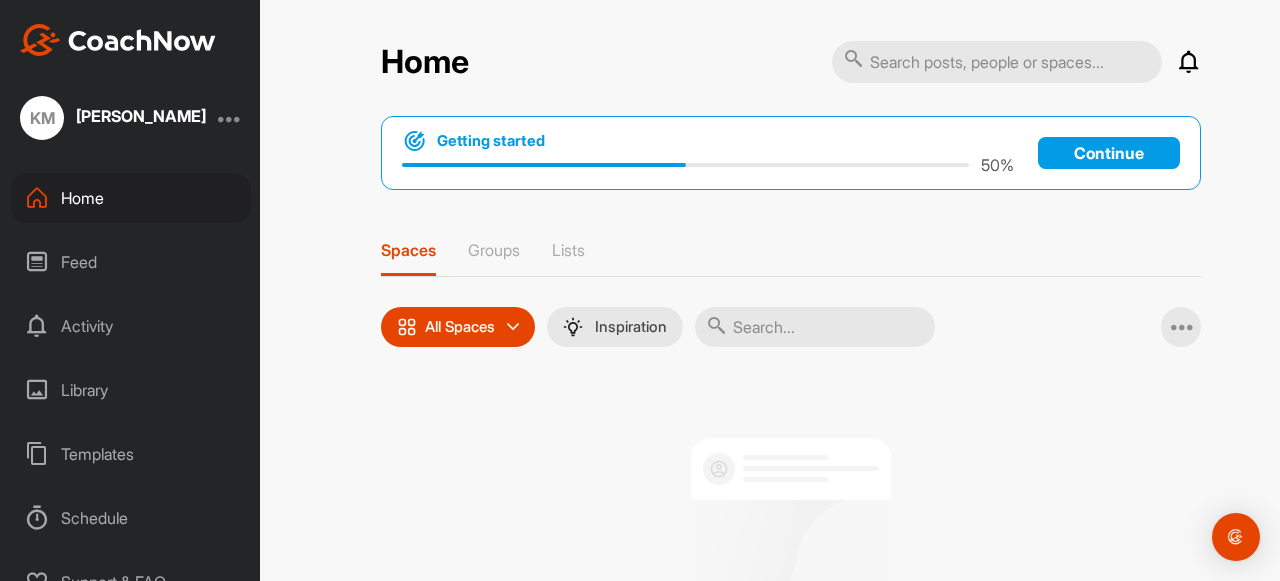 click on "Library" at bounding box center [131, 390] 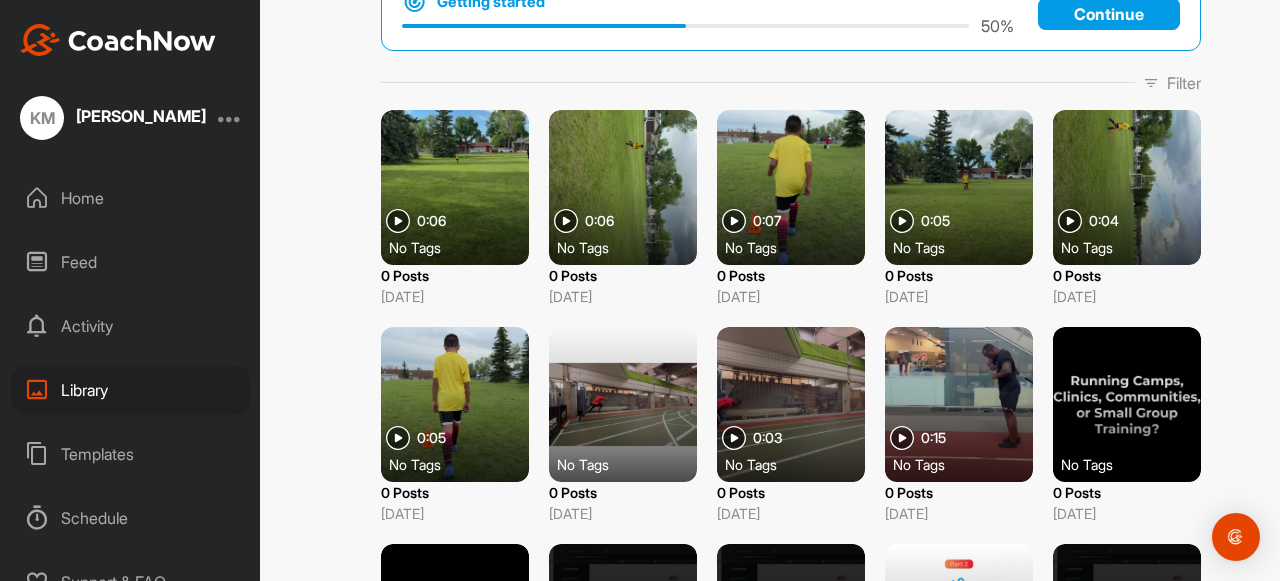 scroll, scrollTop: 138, scrollLeft: 0, axis: vertical 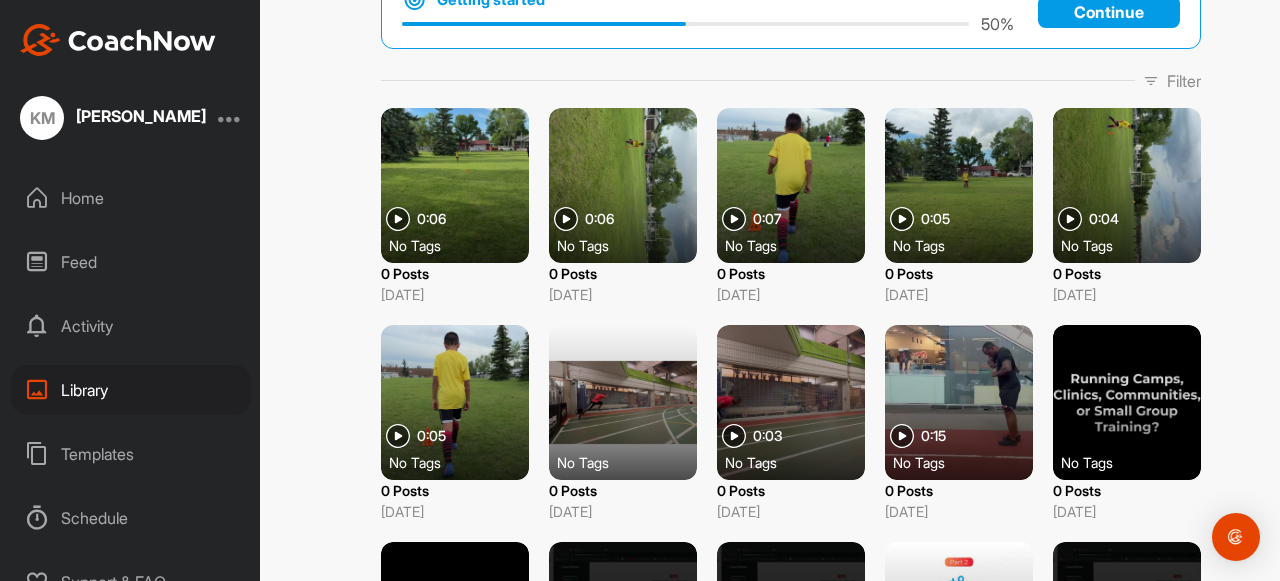 click at bounding box center (398, 436) 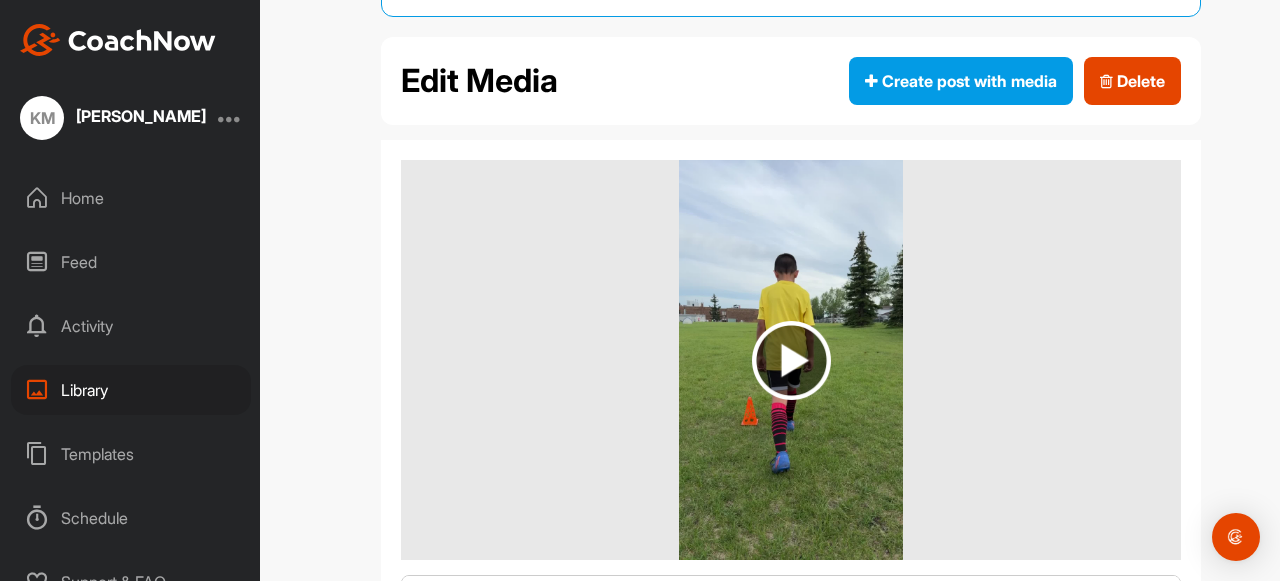 scroll, scrollTop: 132, scrollLeft: 0, axis: vertical 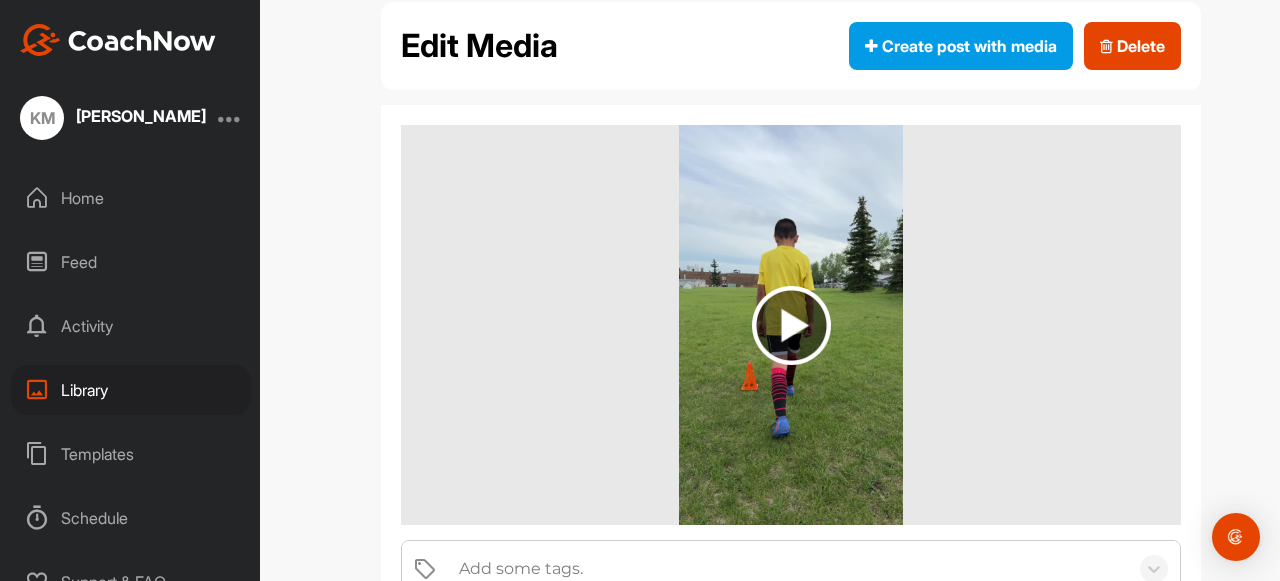 click at bounding box center (791, 325) 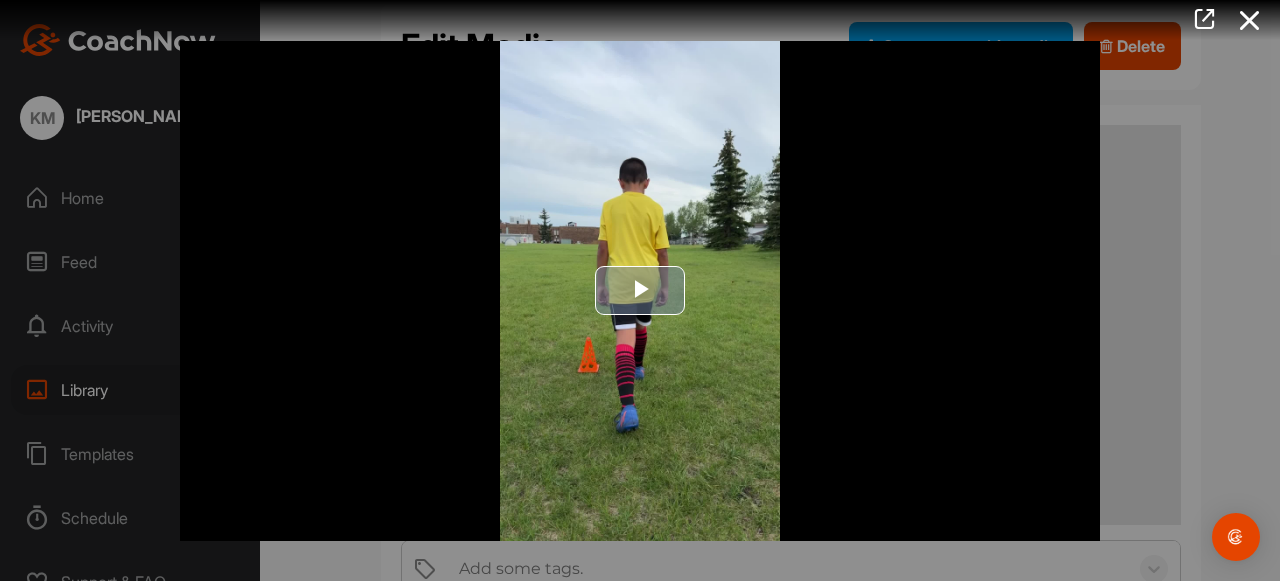 click at bounding box center (640, 291) 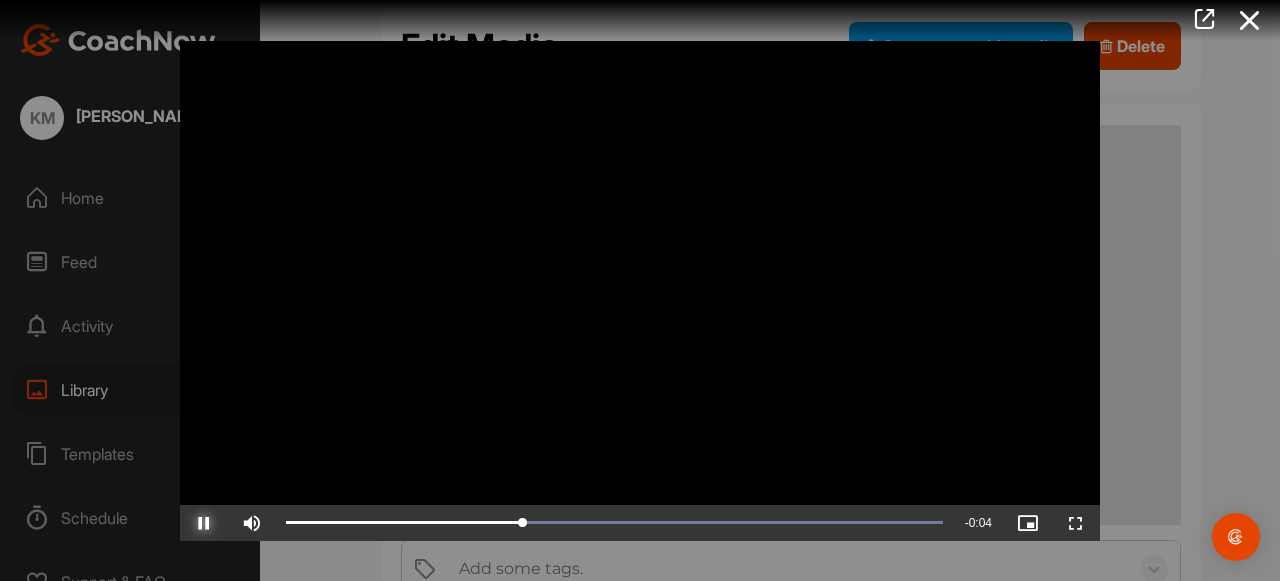 click at bounding box center (204, 523) 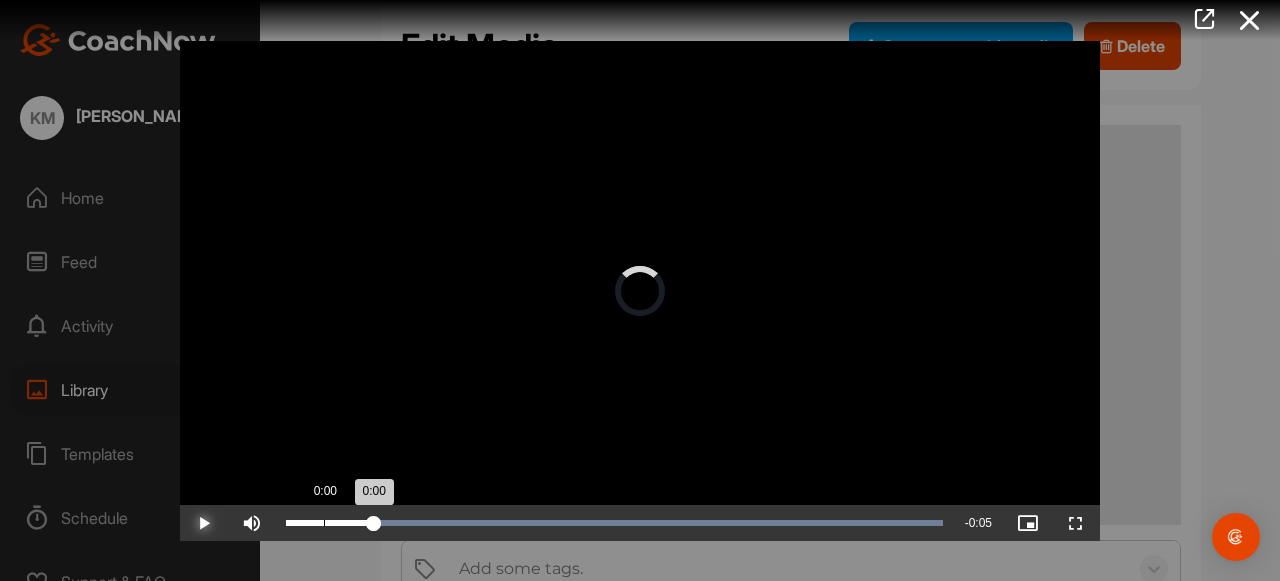 drag, startPoint x: 546, startPoint y: 520, endPoint x: 319, endPoint y: 521, distance: 227.0022 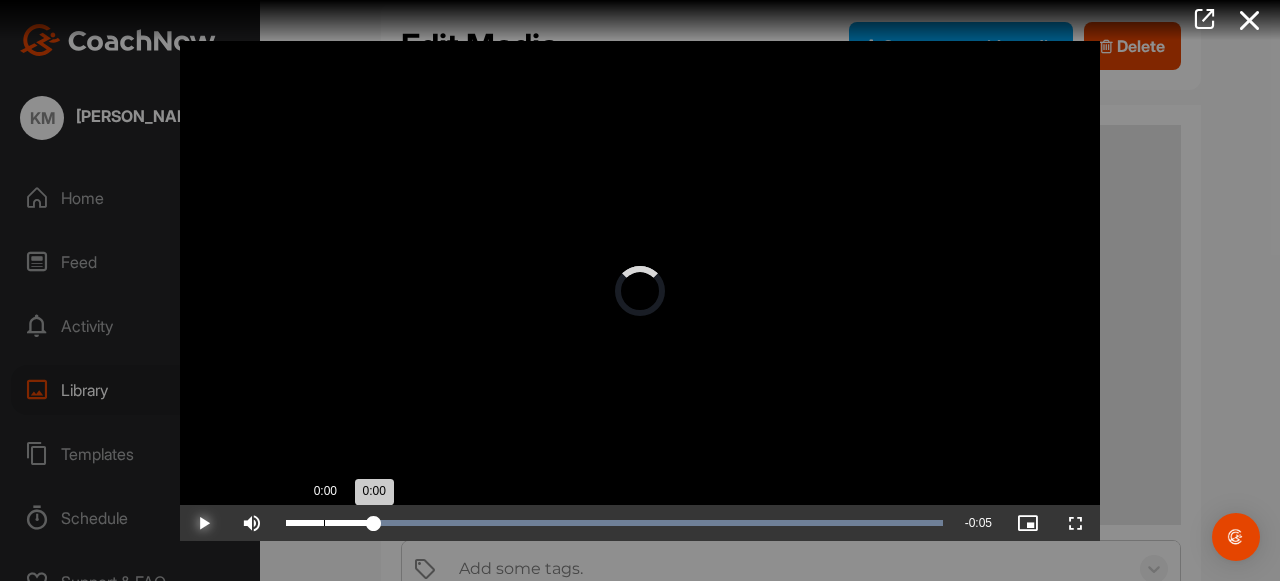 click on "Loaded :  100.00% 0:00 0:00" at bounding box center [614, 523] 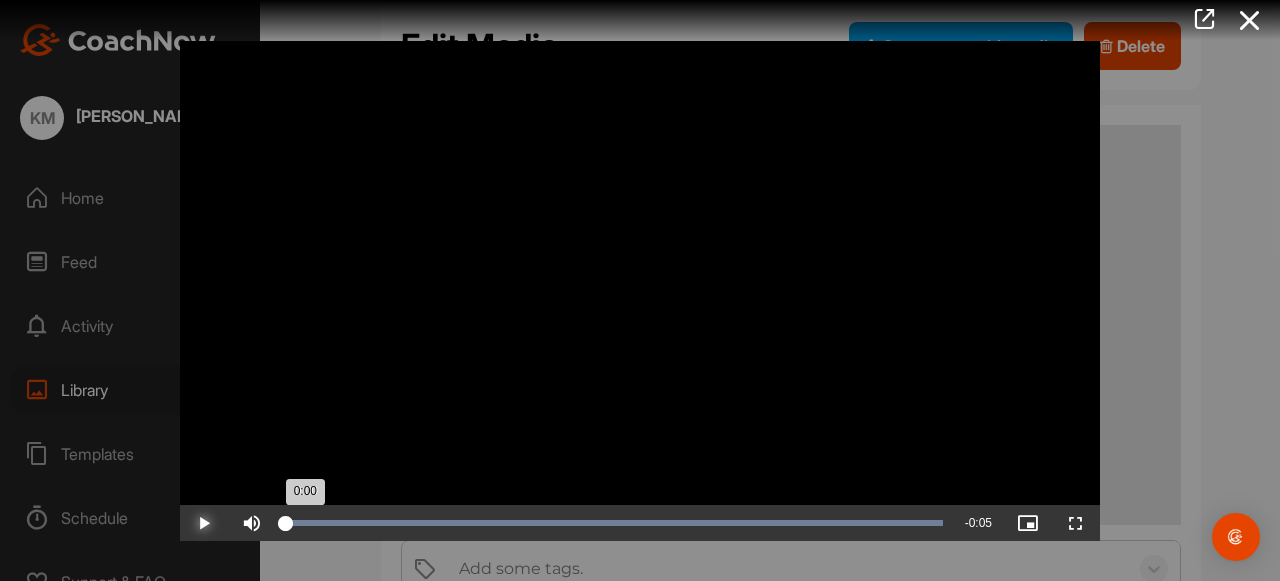 drag, startPoint x: 307, startPoint y: 522, endPoint x: 282, endPoint y: 525, distance: 25.179358 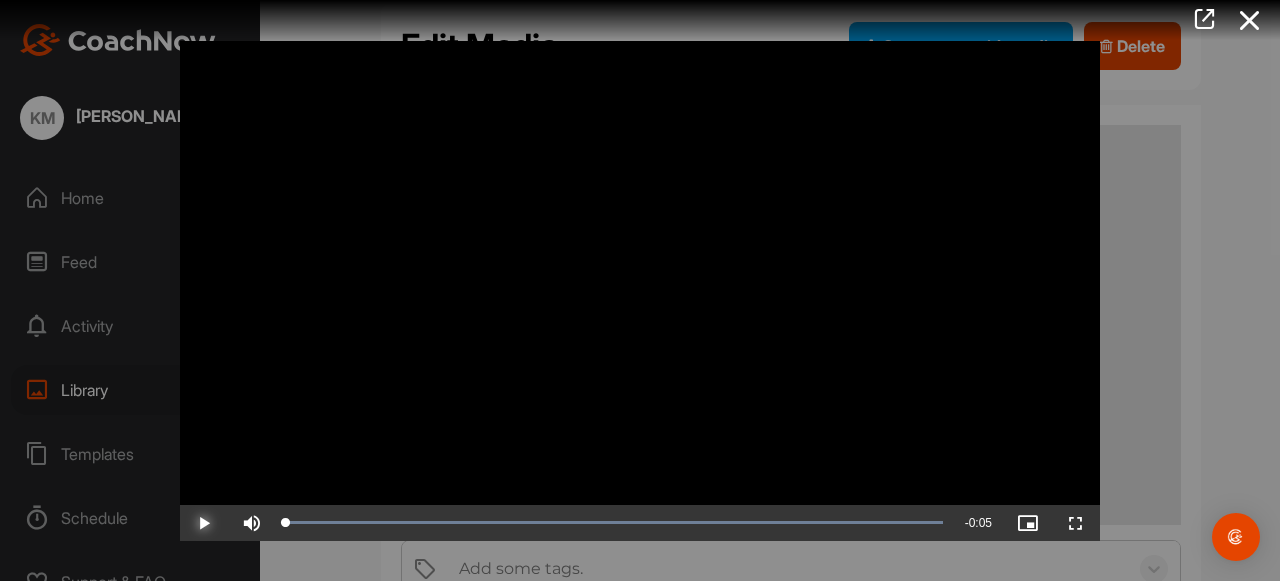 click at bounding box center (204, 523) 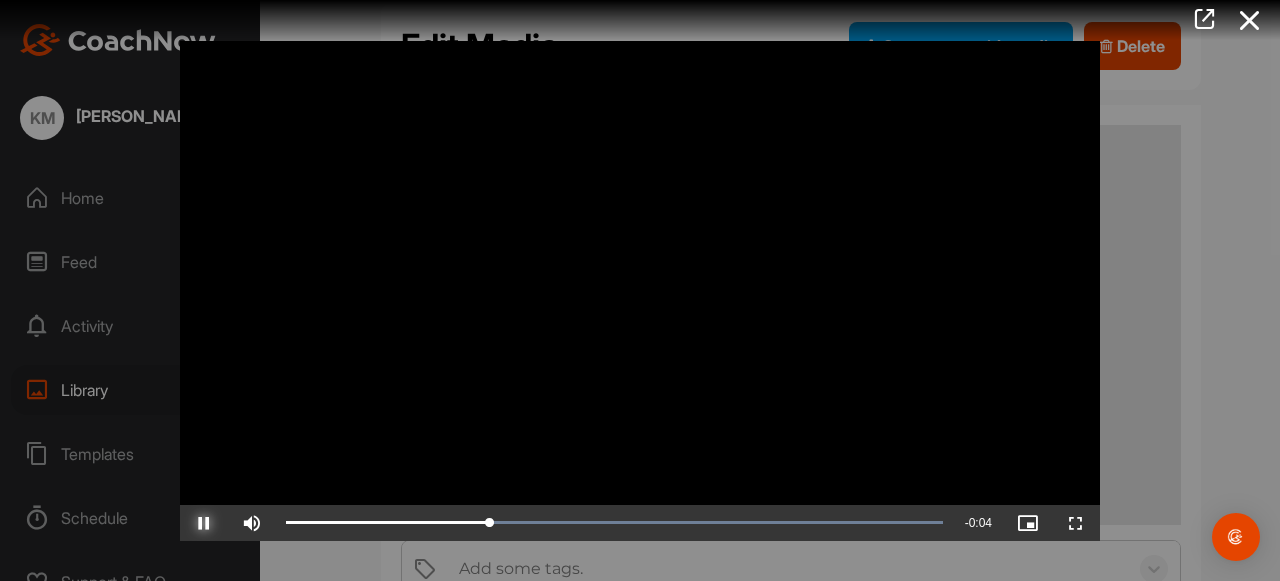 click at bounding box center (204, 523) 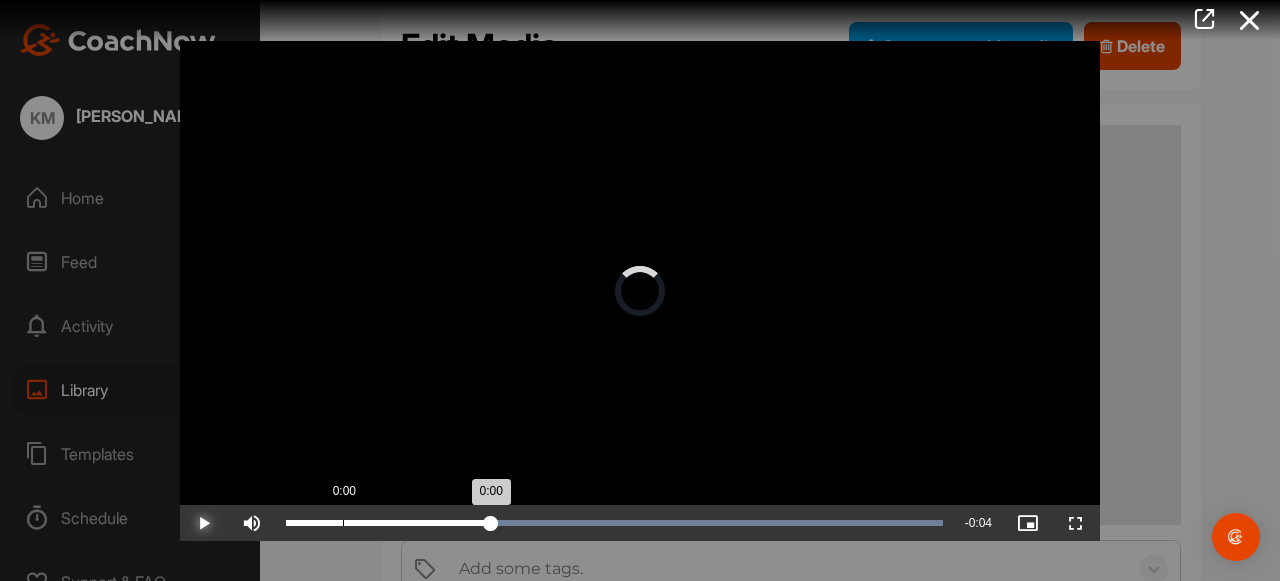 drag, startPoint x: 490, startPoint y: 526, endPoint x: 325, endPoint y: 528, distance: 165.01212 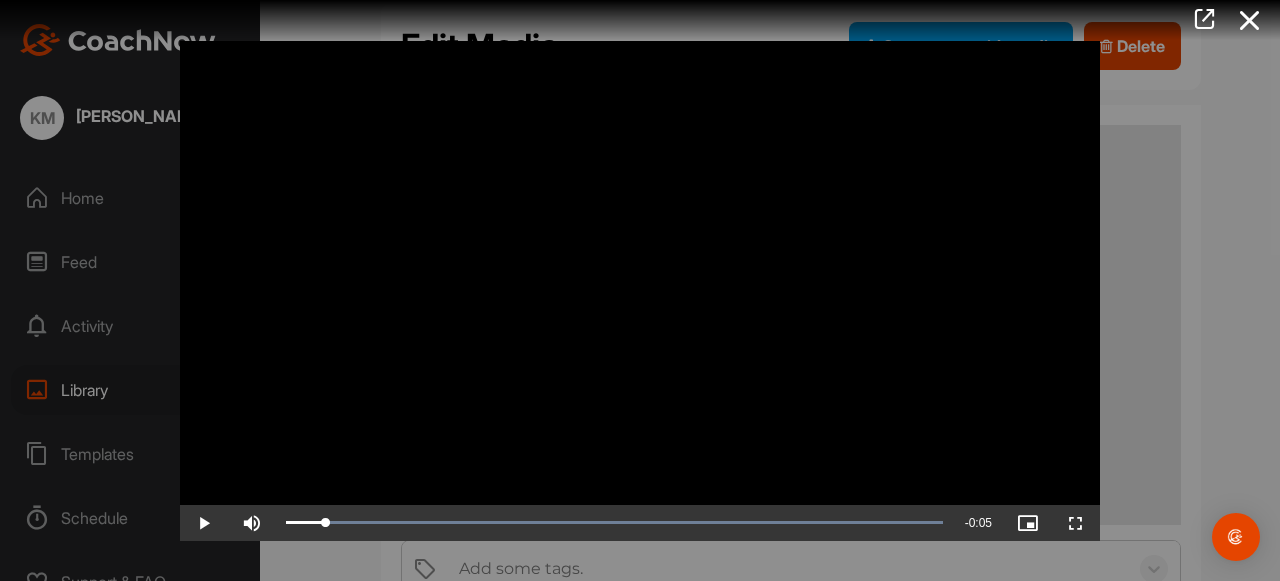 click at bounding box center [640, 290] 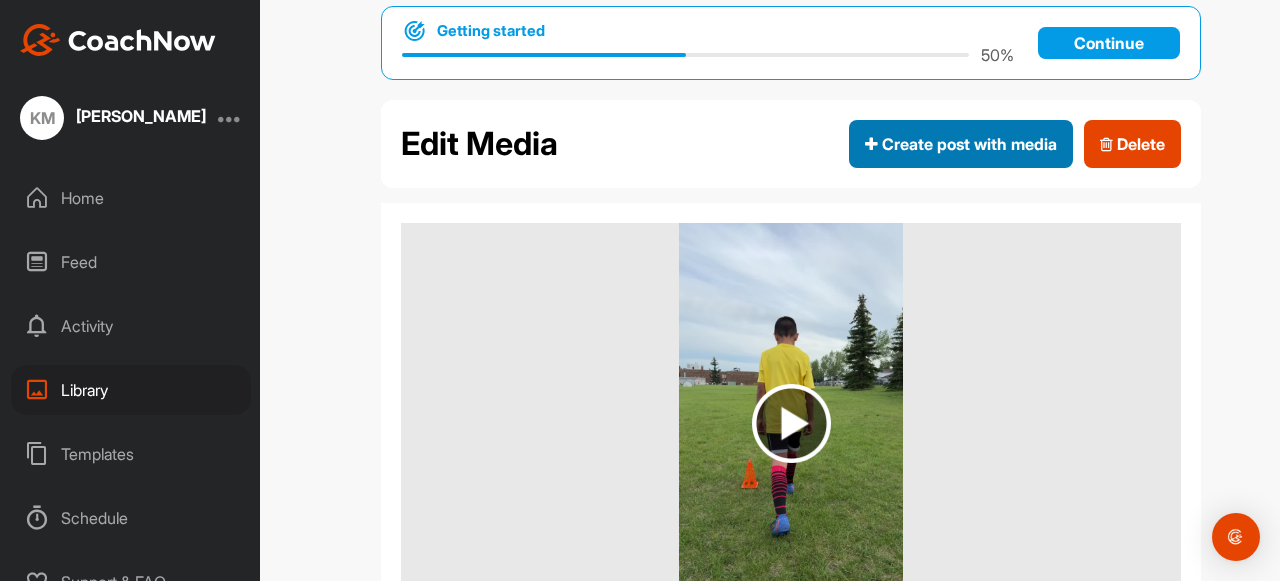 scroll, scrollTop: 0, scrollLeft: 0, axis: both 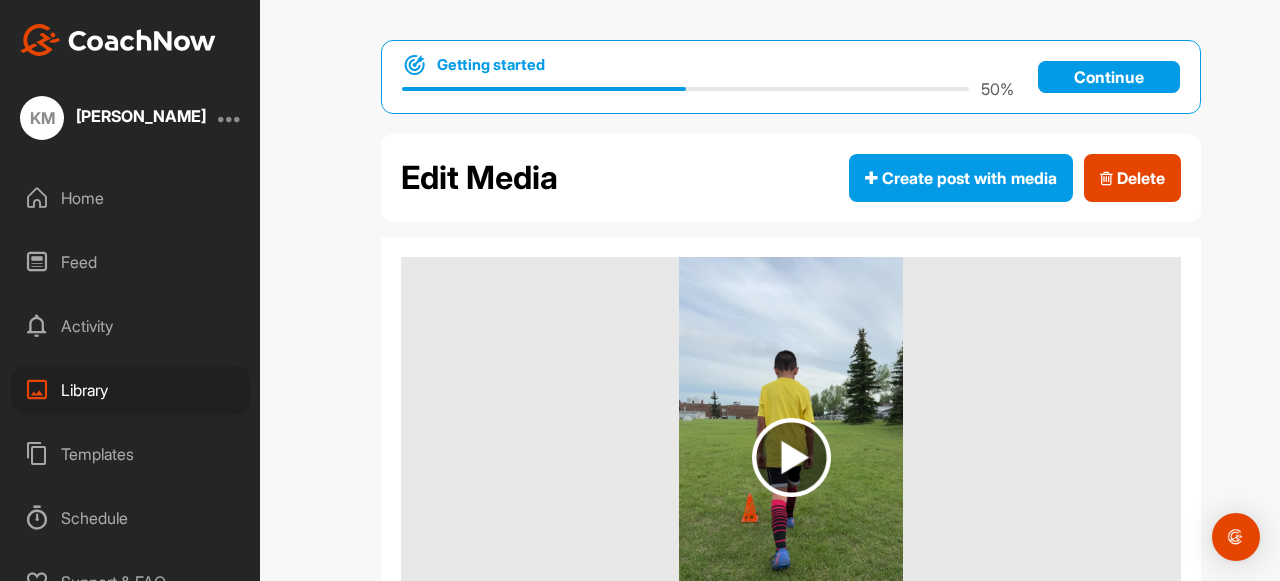 click on "Continue" at bounding box center (1109, 77) 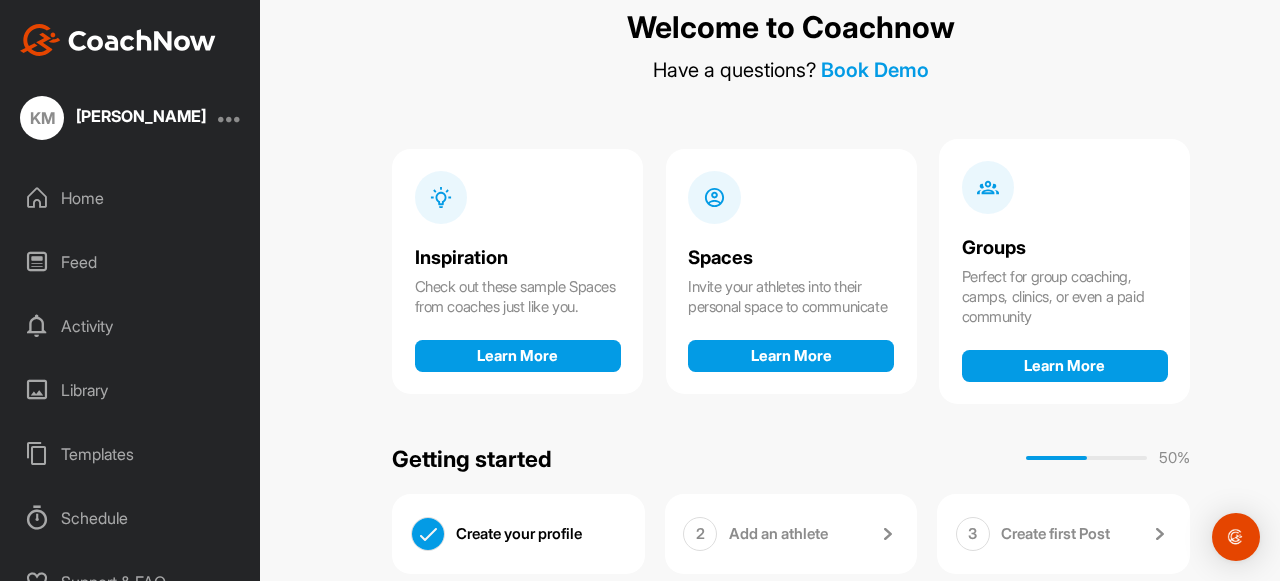 scroll, scrollTop: 0, scrollLeft: 0, axis: both 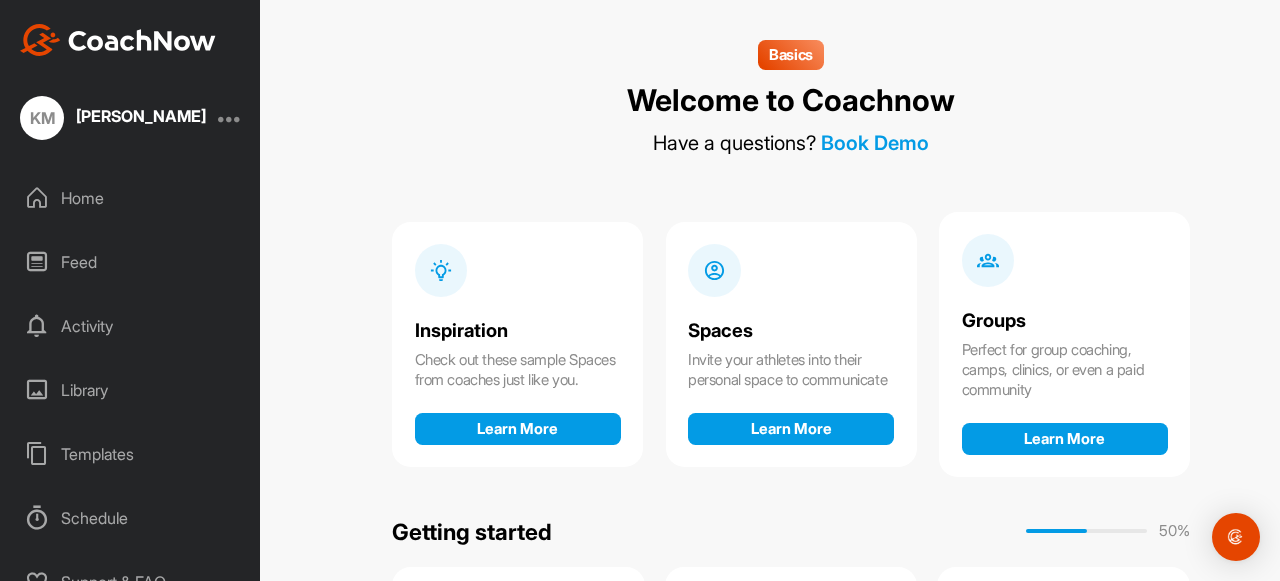click on "Home" at bounding box center (131, 198) 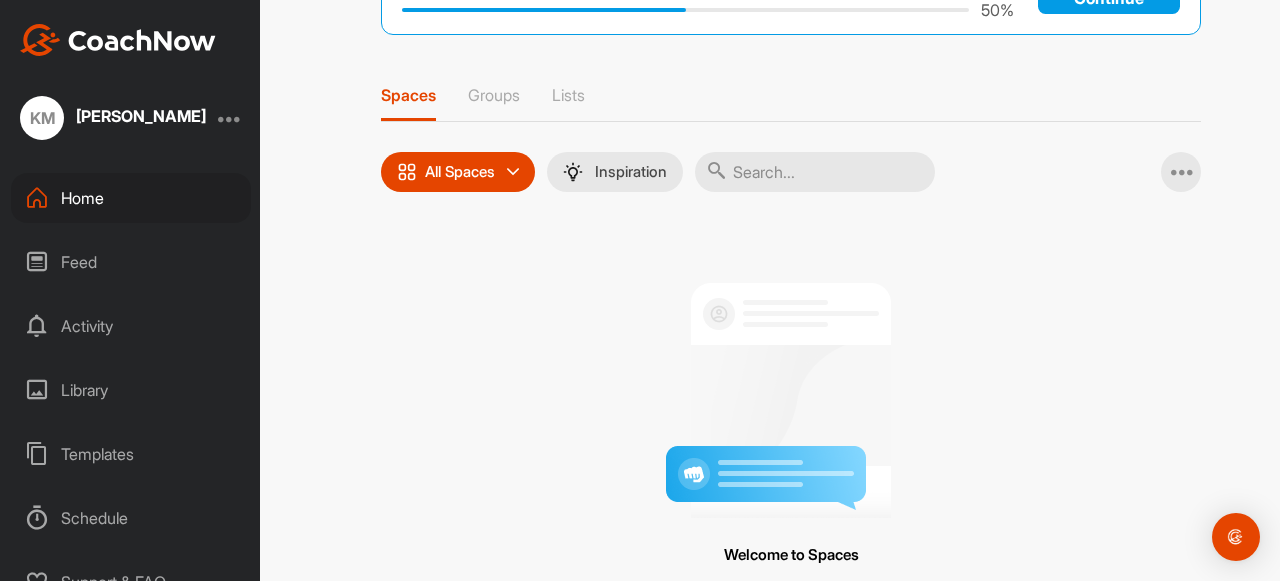 scroll, scrollTop: 0, scrollLeft: 0, axis: both 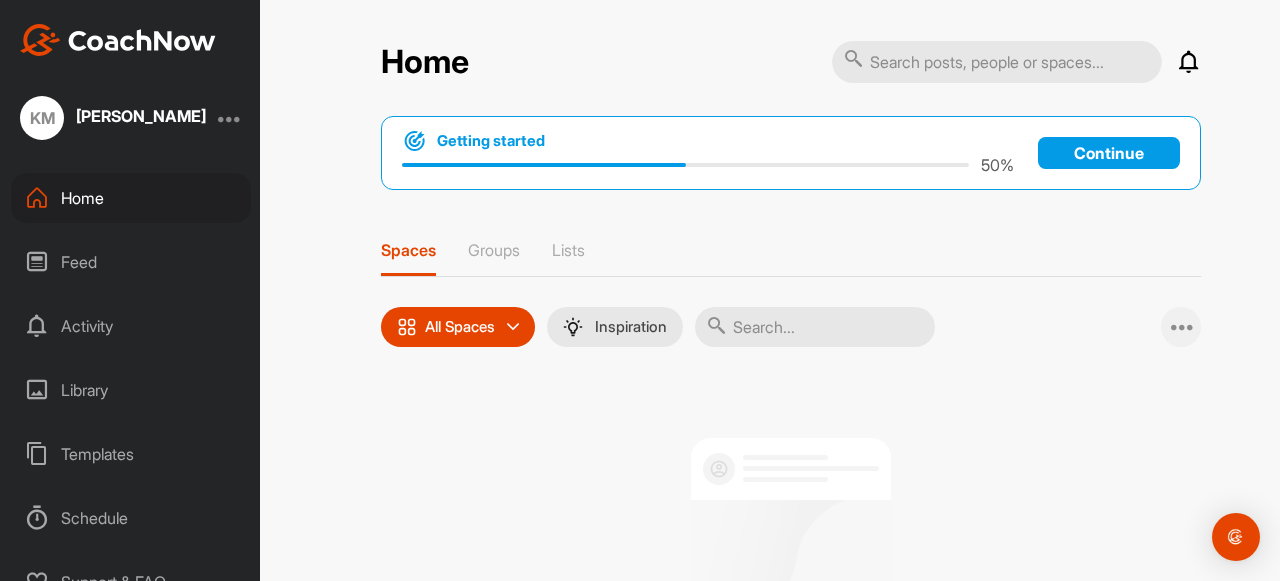 click at bounding box center (1183, 327) 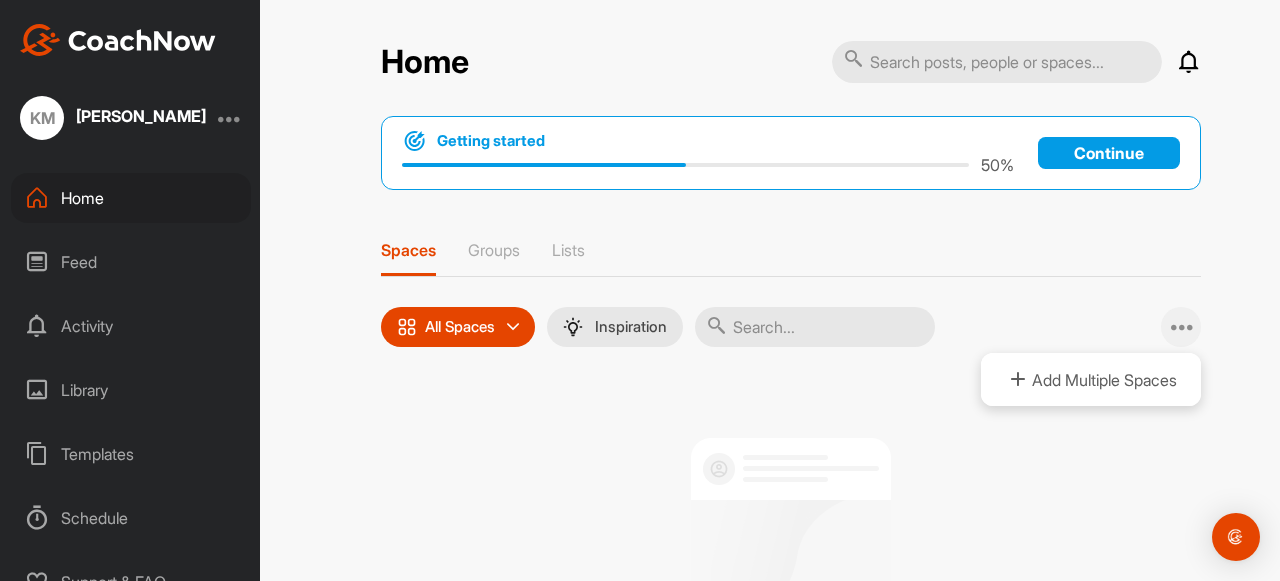 click at bounding box center [1183, 327] 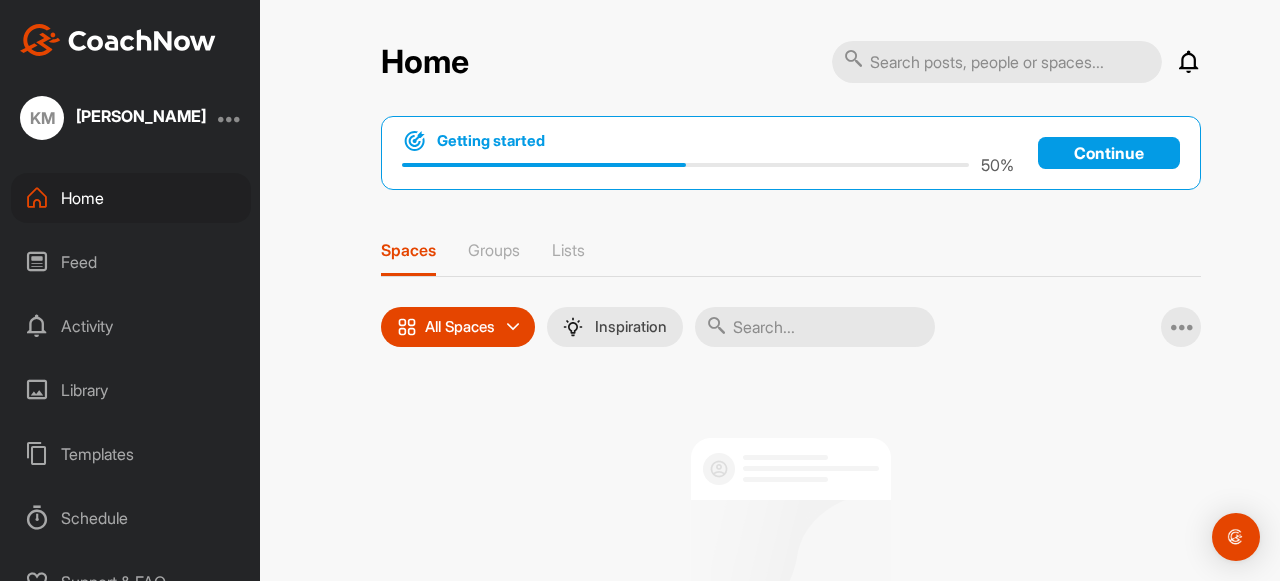 scroll, scrollTop: 26, scrollLeft: 0, axis: vertical 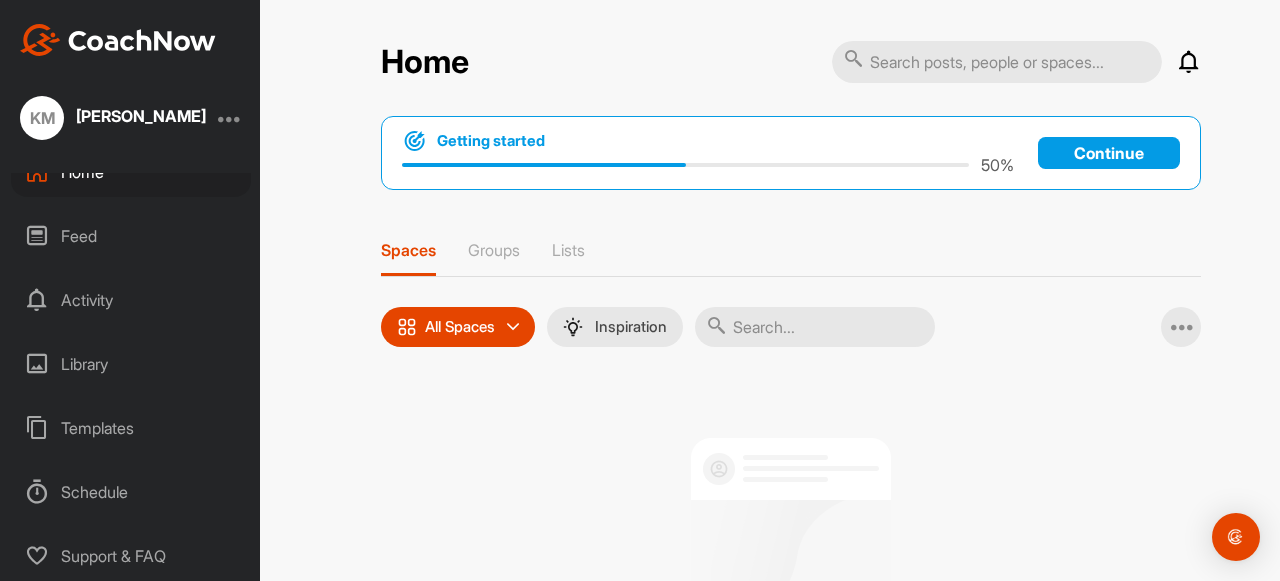 click on "Templates" at bounding box center [131, 428] 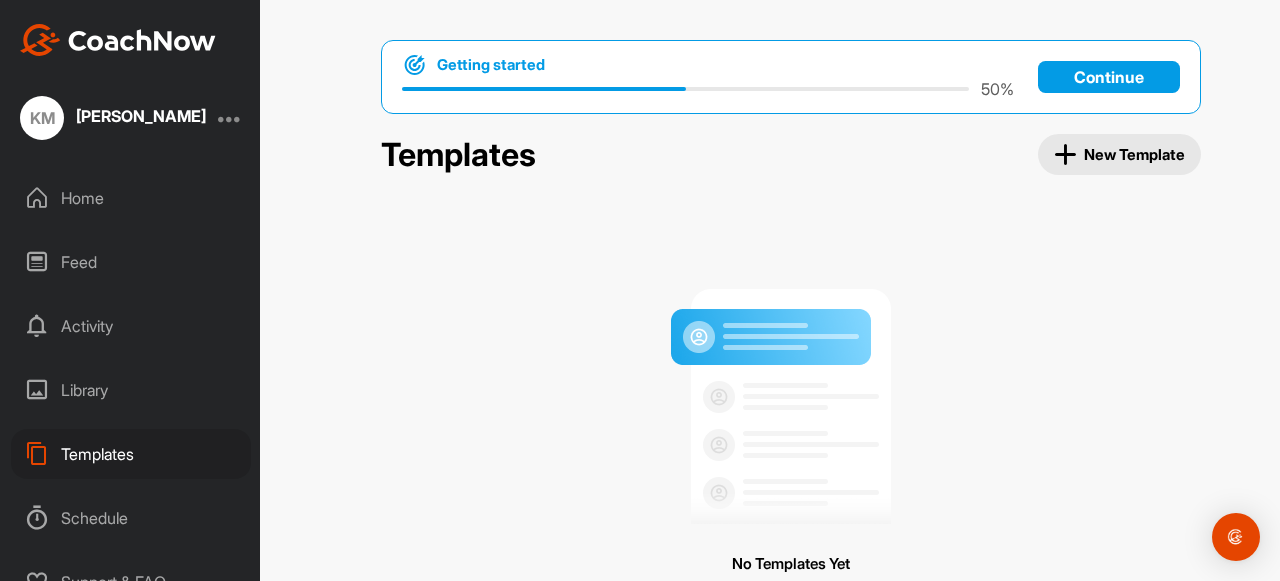 click on "Home" at bounding box center [131, 198] 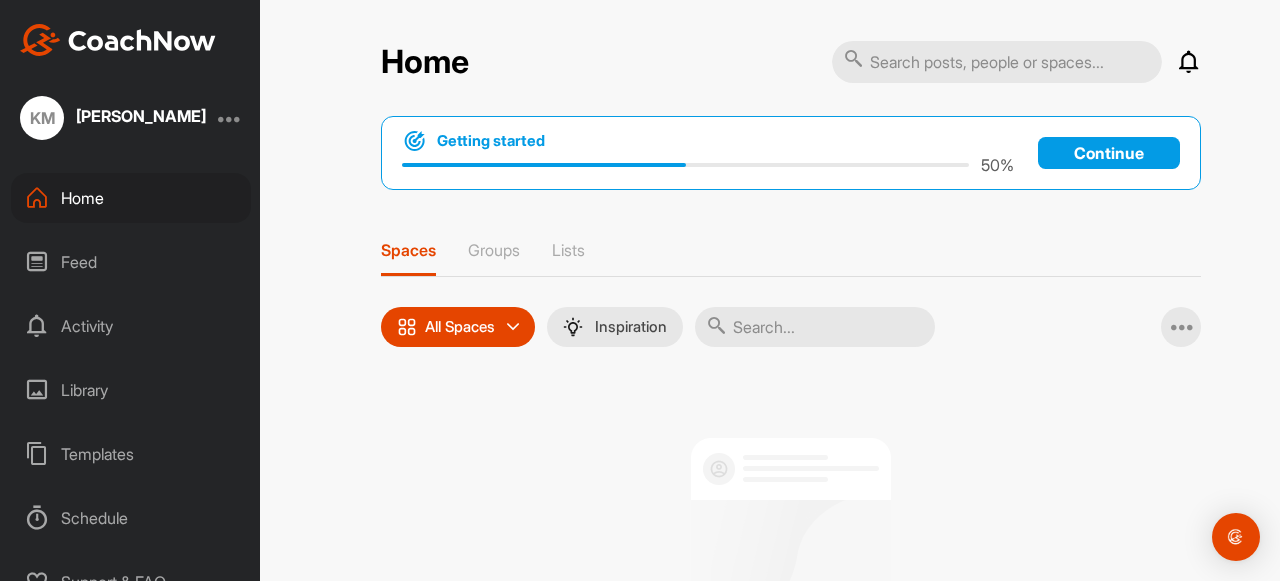 click at bounding box center (230, 118) 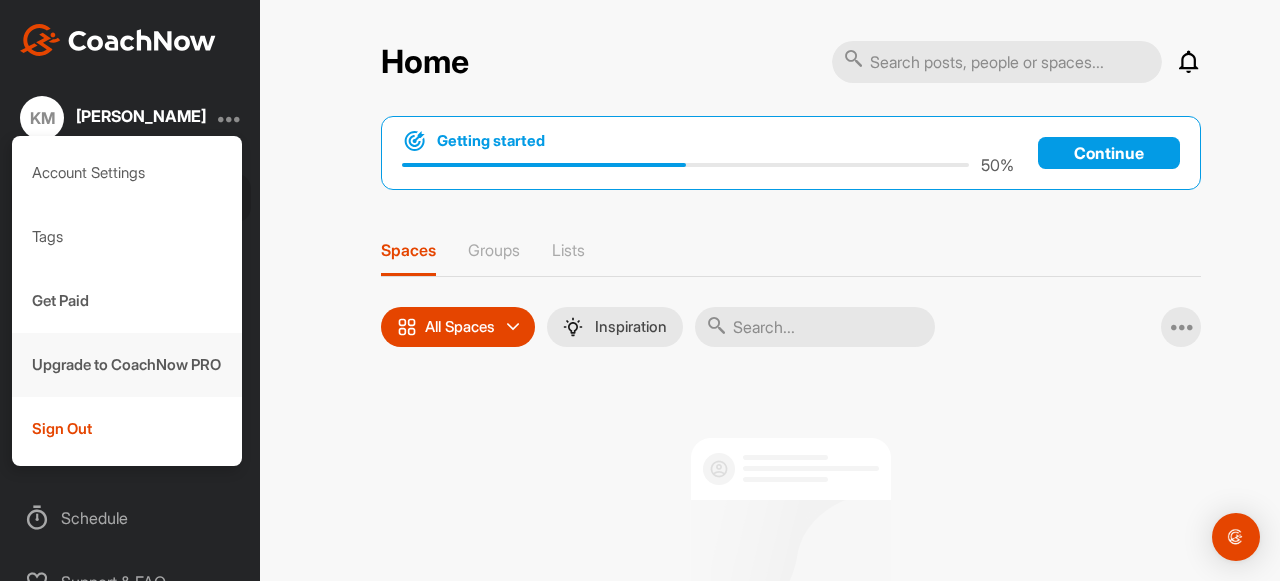 click on "Upgrade to CoachNow PRO" at bounding box center [127, 365] 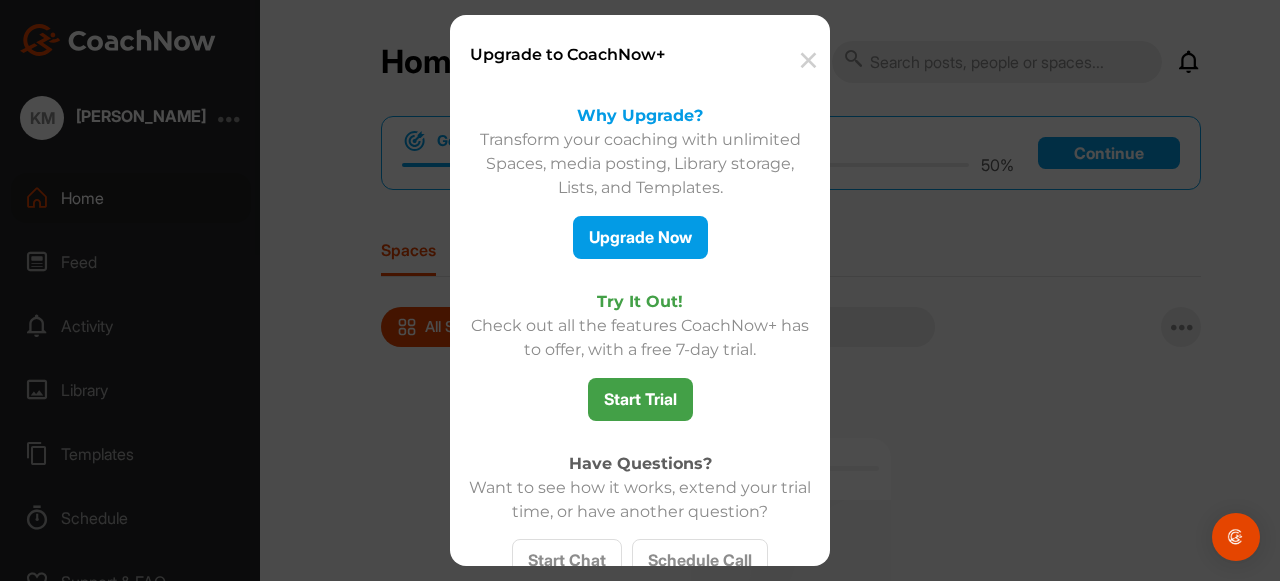 scroll, scrollTop: 148, scrollLeft: 0, axis: vertical 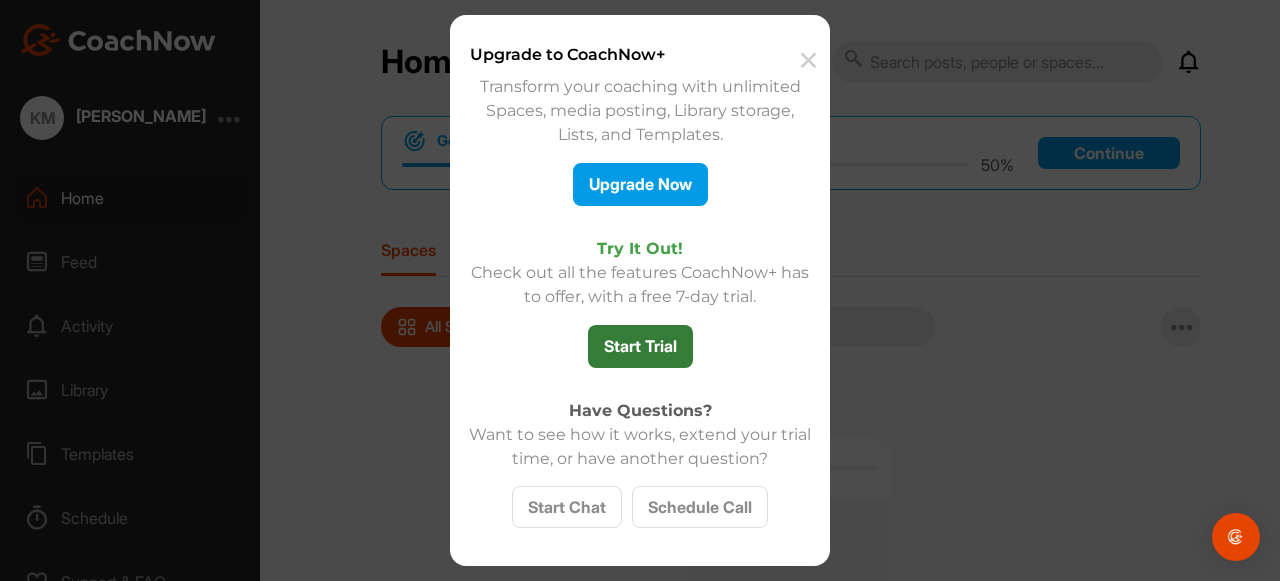 click on "Start Trial" at bounding box center [640, 346] 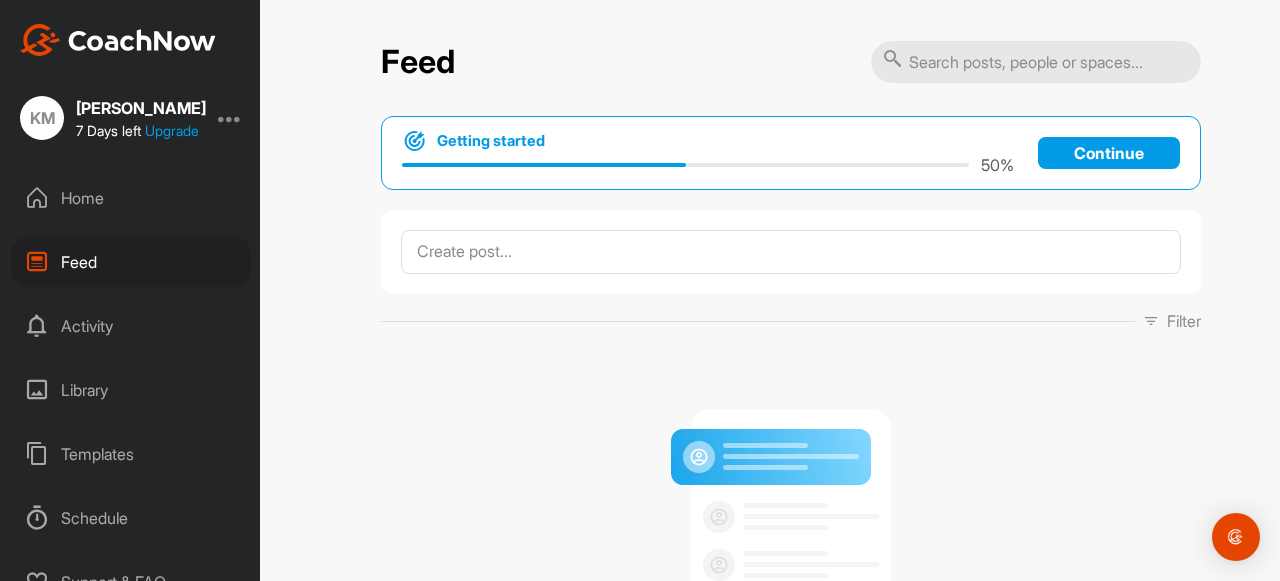 scroll, scrollTop: 0, scrollLeft: 0, axis: both 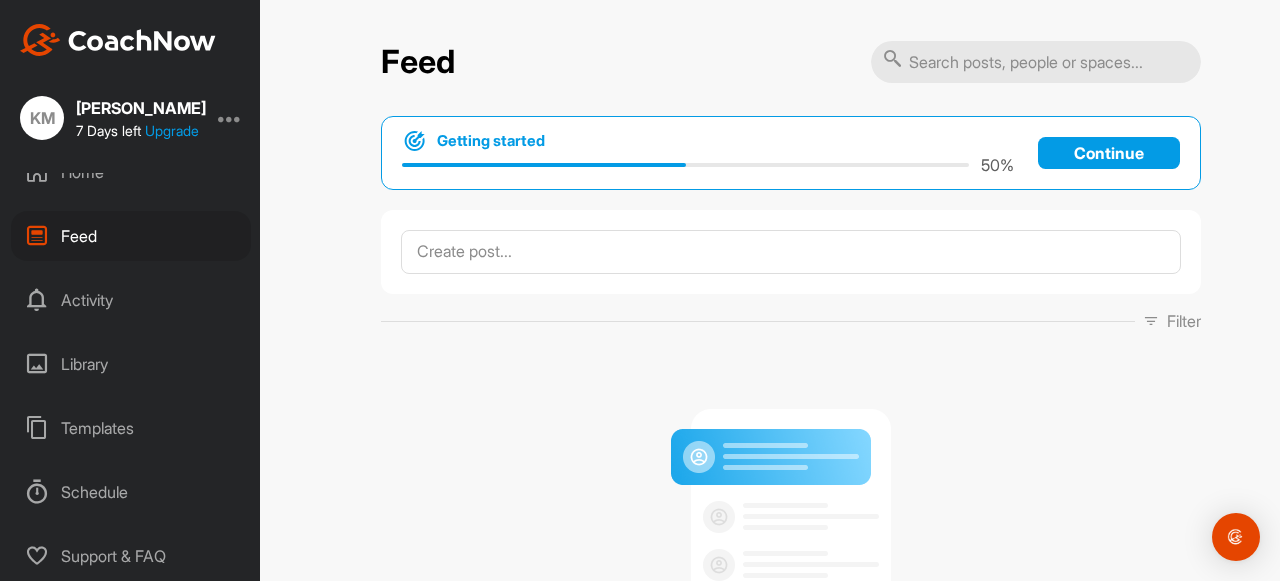 click on "Library" at bounding box center [131, 364] 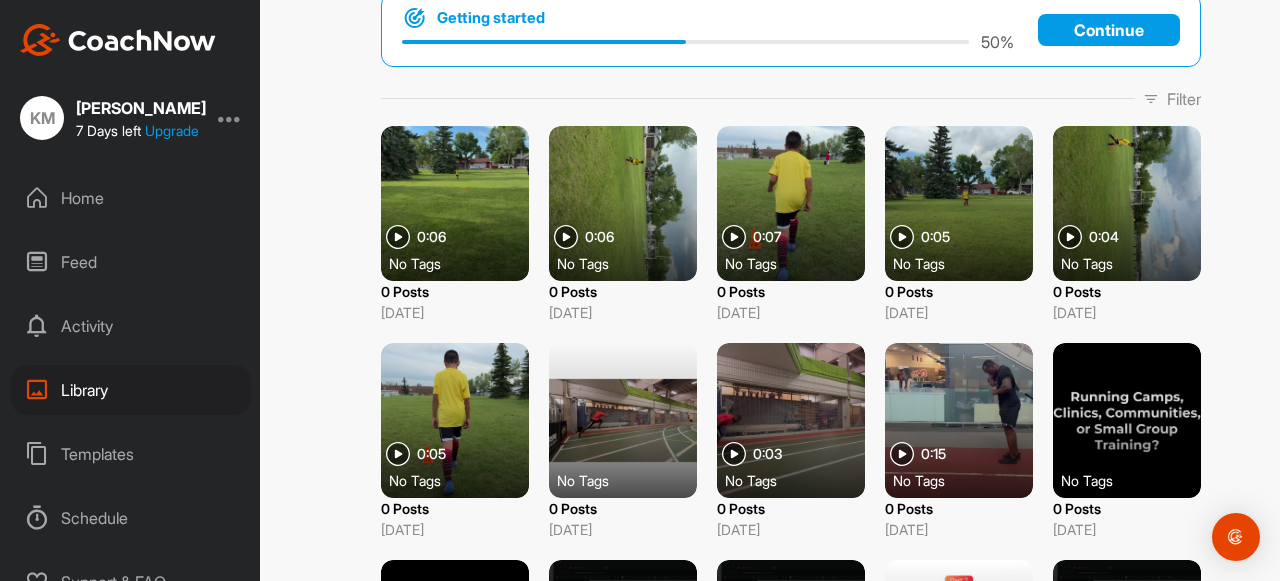 scroll, scrollTop: 124, scrollLeft: 0, axis: vertical 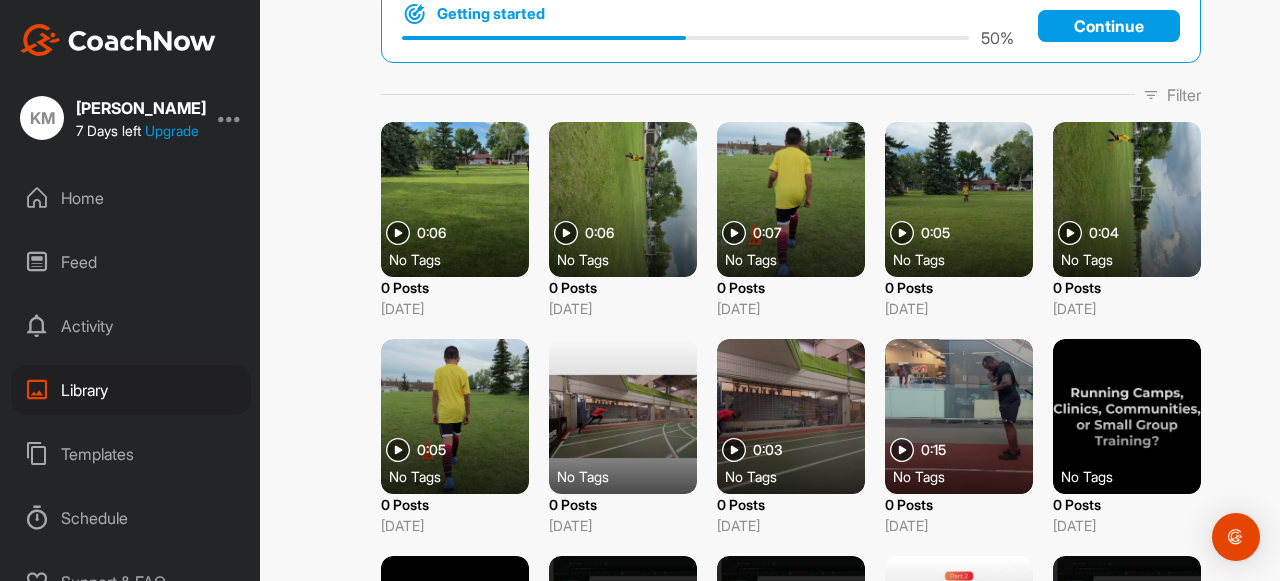 click at bounding box center (398, 450) 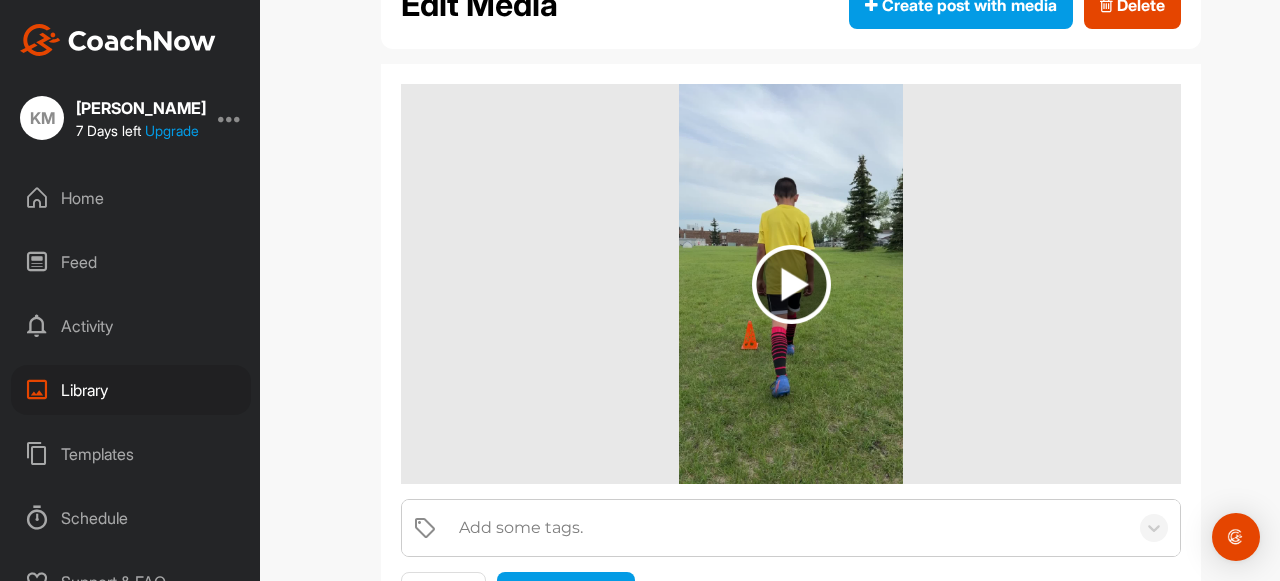 scroll, scrollTop: 188, scrollLeft: 0, axis: vertical 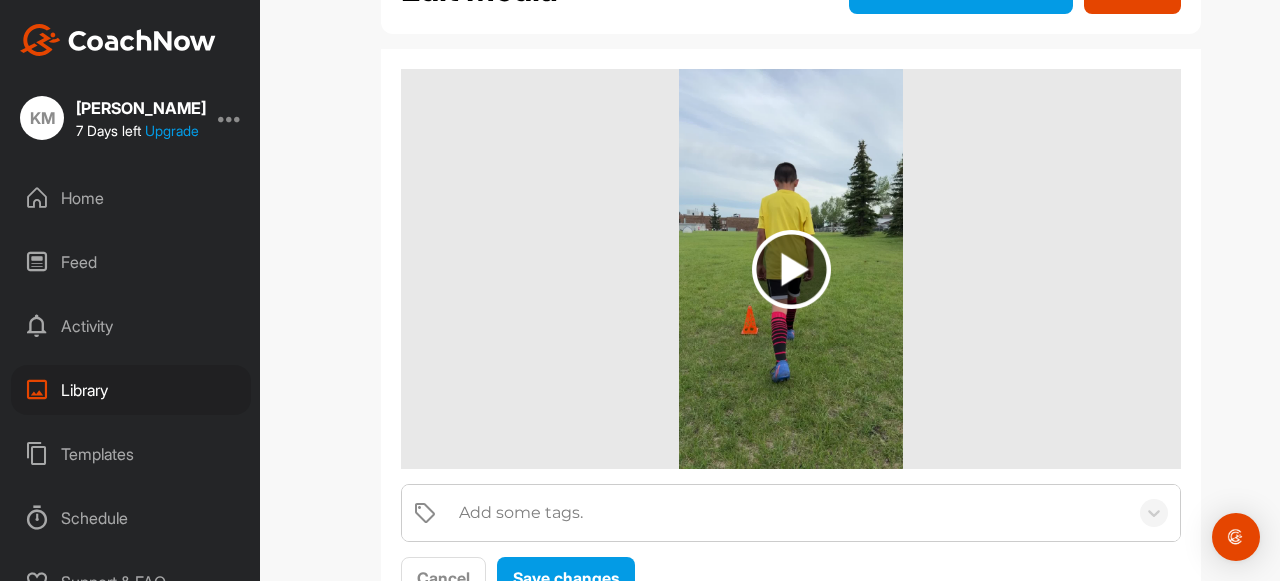 click at bounding box center (791, 269) 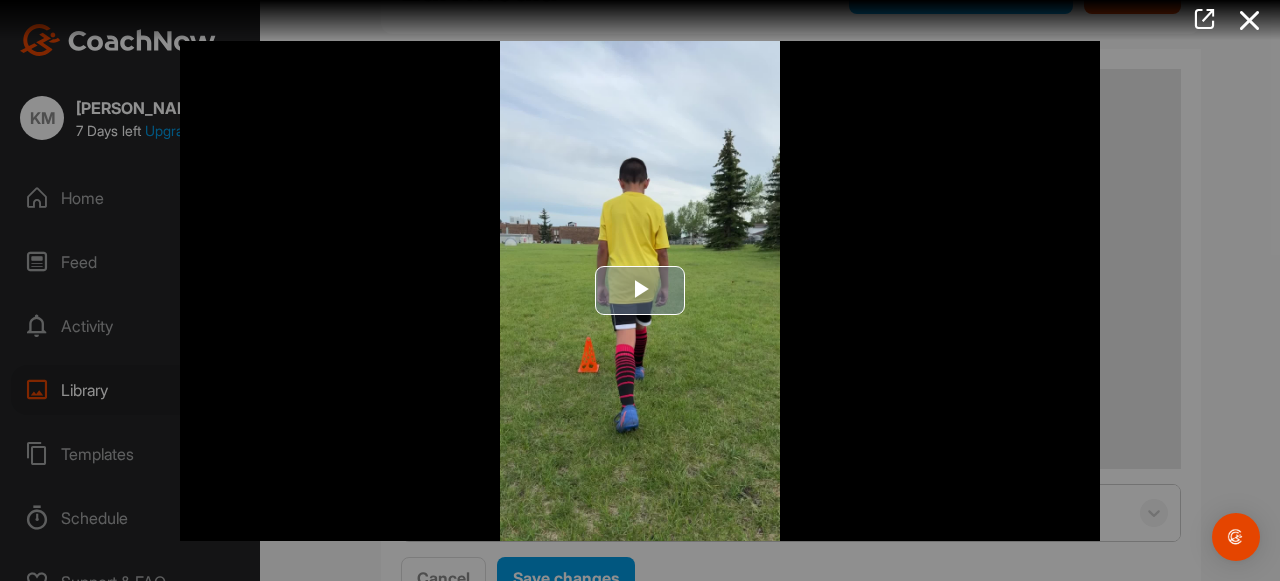 click at bounding box center [640, 291] 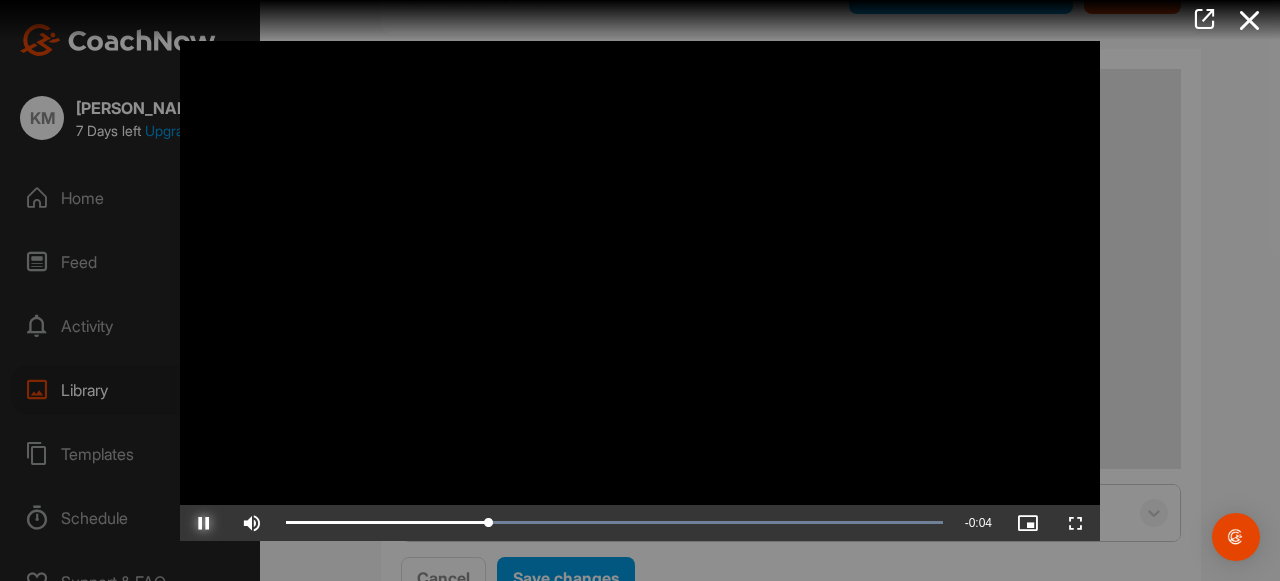 click at bounding box center (204, 523) 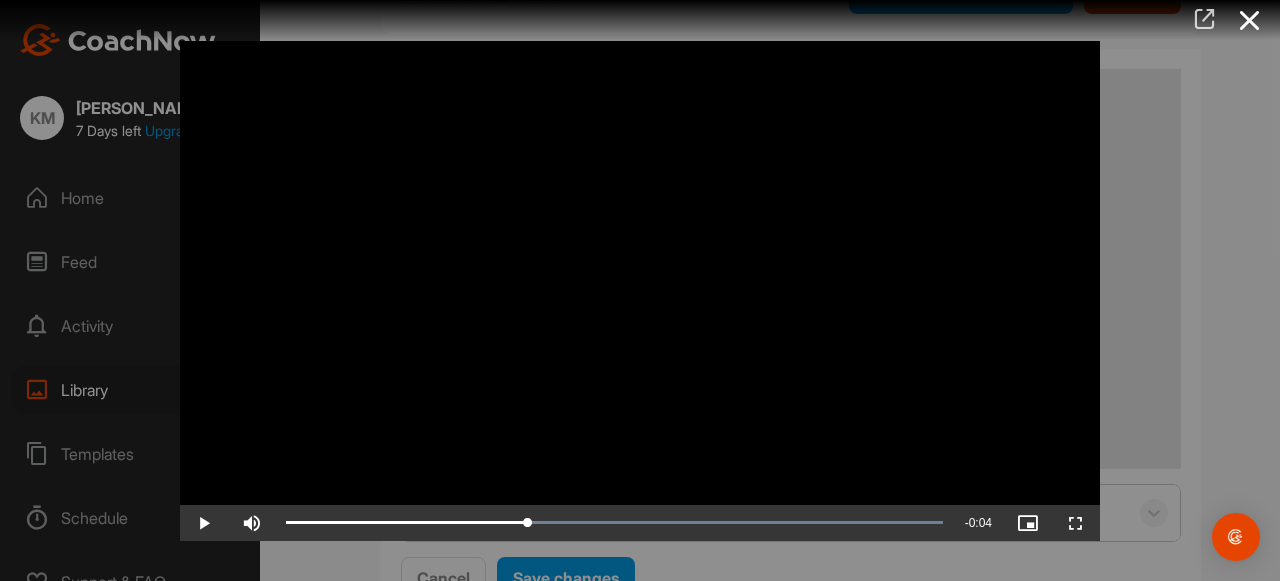 click at bounding box center [1204, 19] 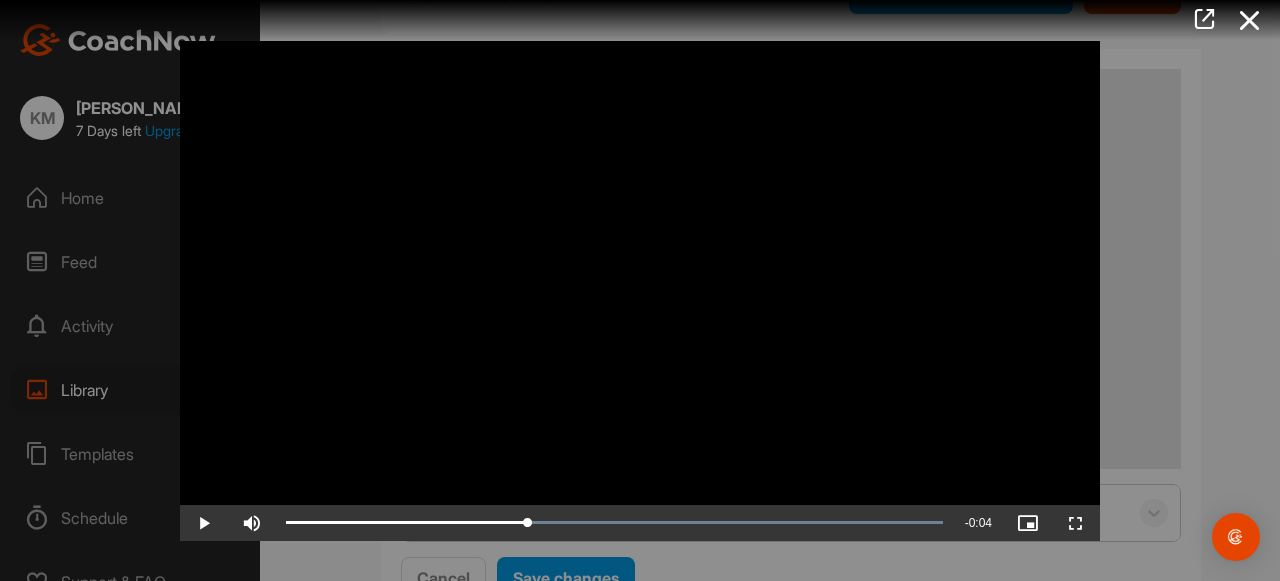 click at bounding box center [640, 290] 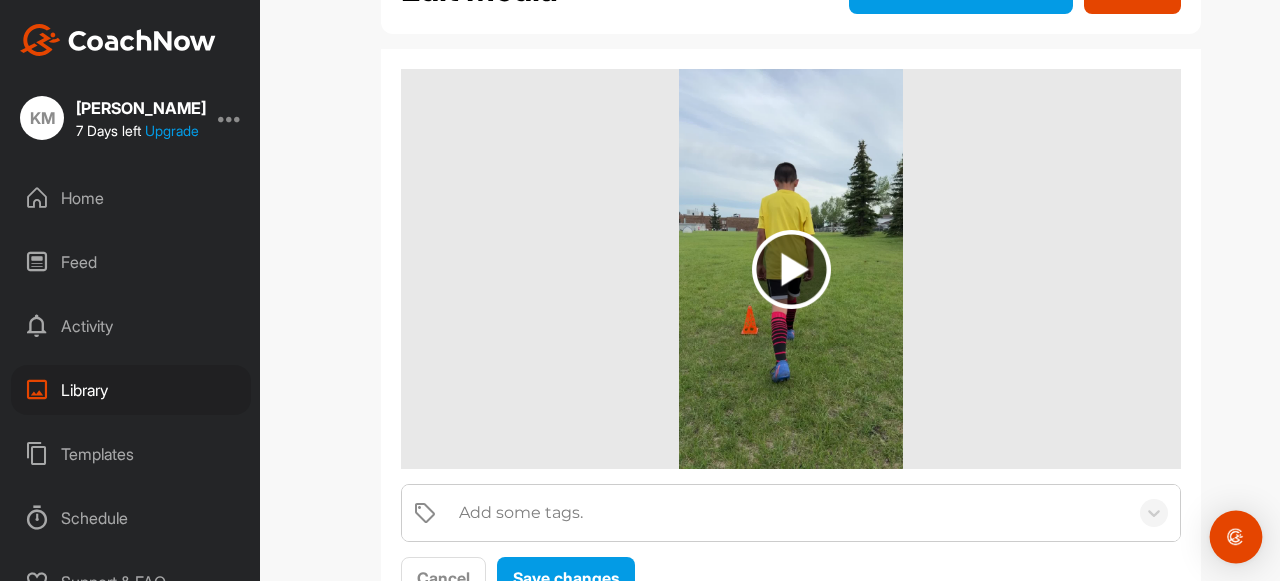 click at bounding box center (1236, 537) 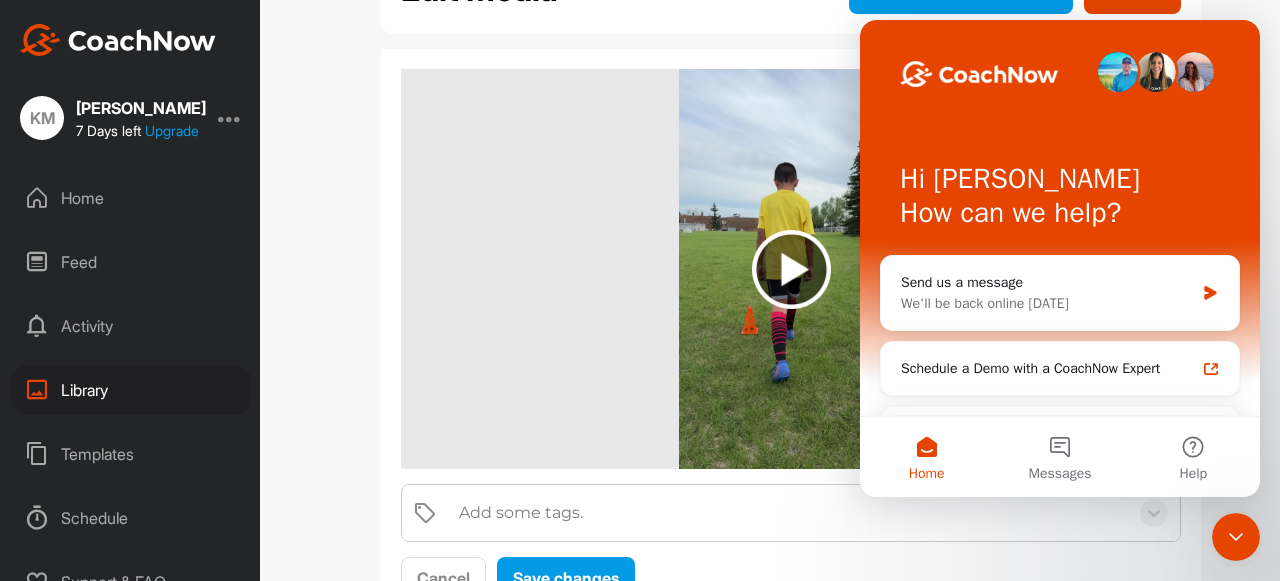 scroll, scrollTop: 0, scrollLeft: 0, axis: both 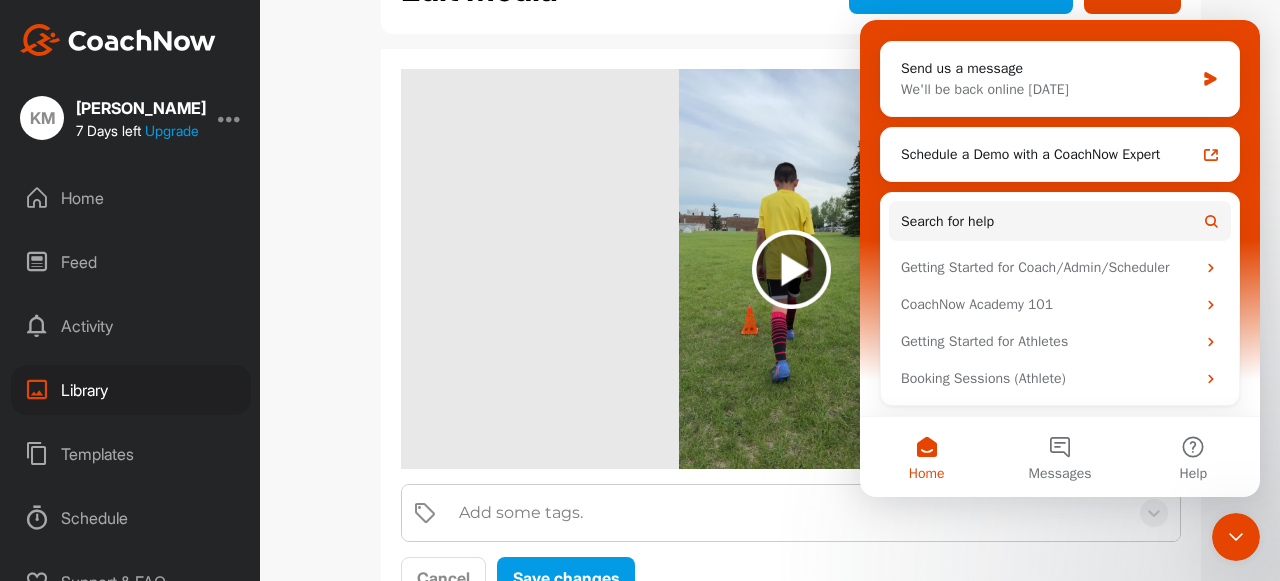 click on "Add some tags.   Cancel   Save changes" at bounding box center [791, 334] 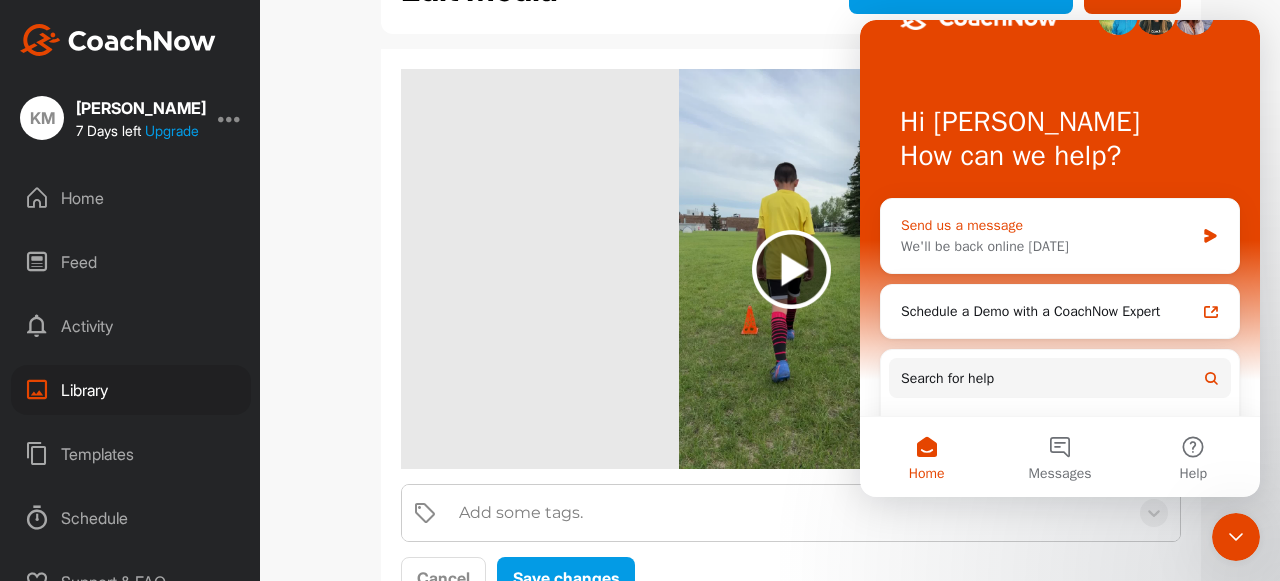 scroll, scrollTop: 0, scrollLeft: 0, axis: both 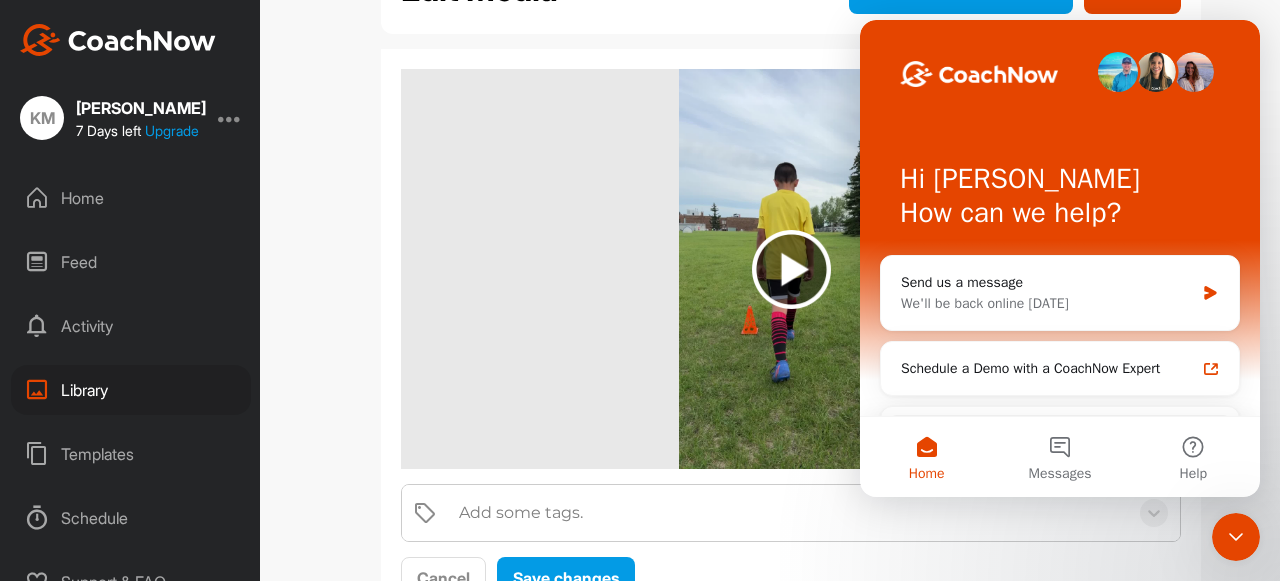click 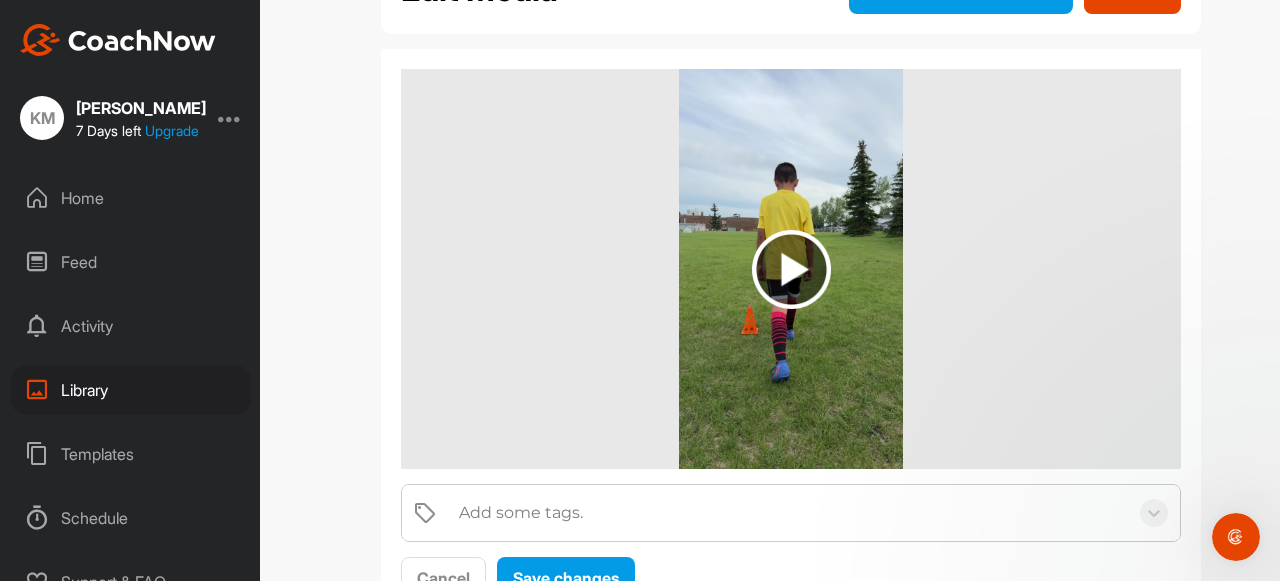 scroll, scrollTop: 0, scrollLeft: 0, axis: both 